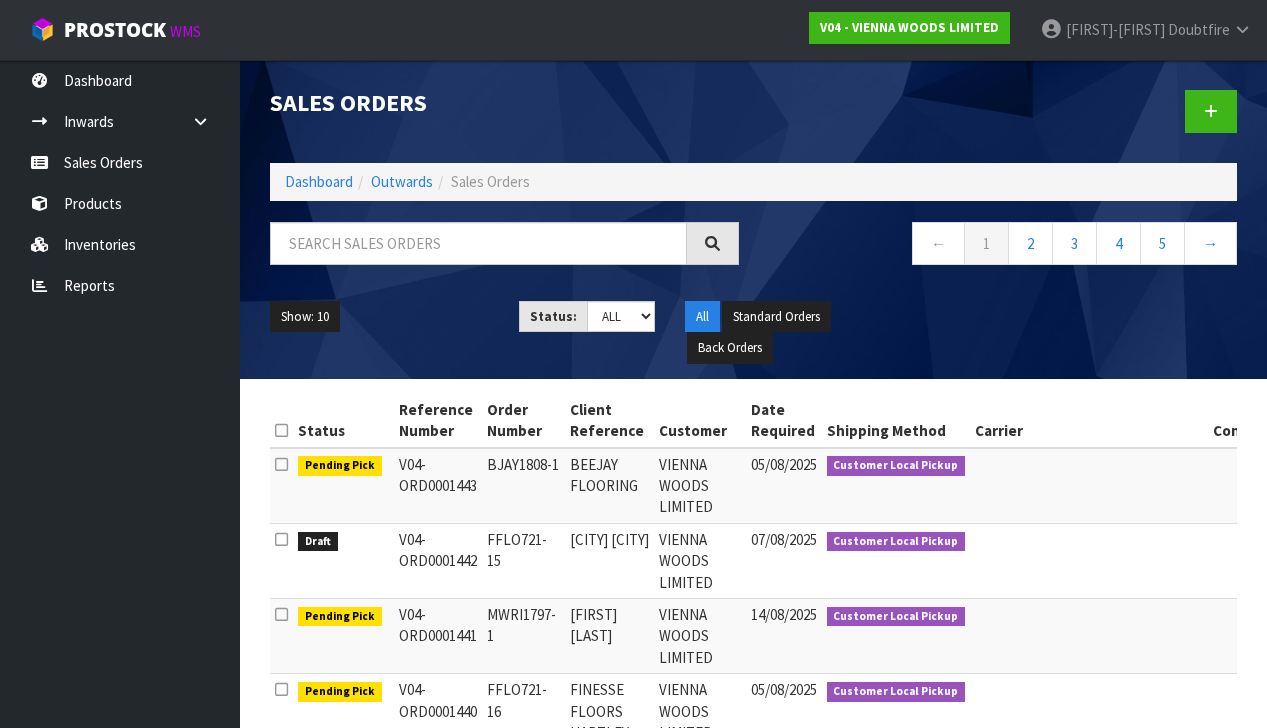 scroll, scrollTop: 0, scrollLeft: 0, axis: both 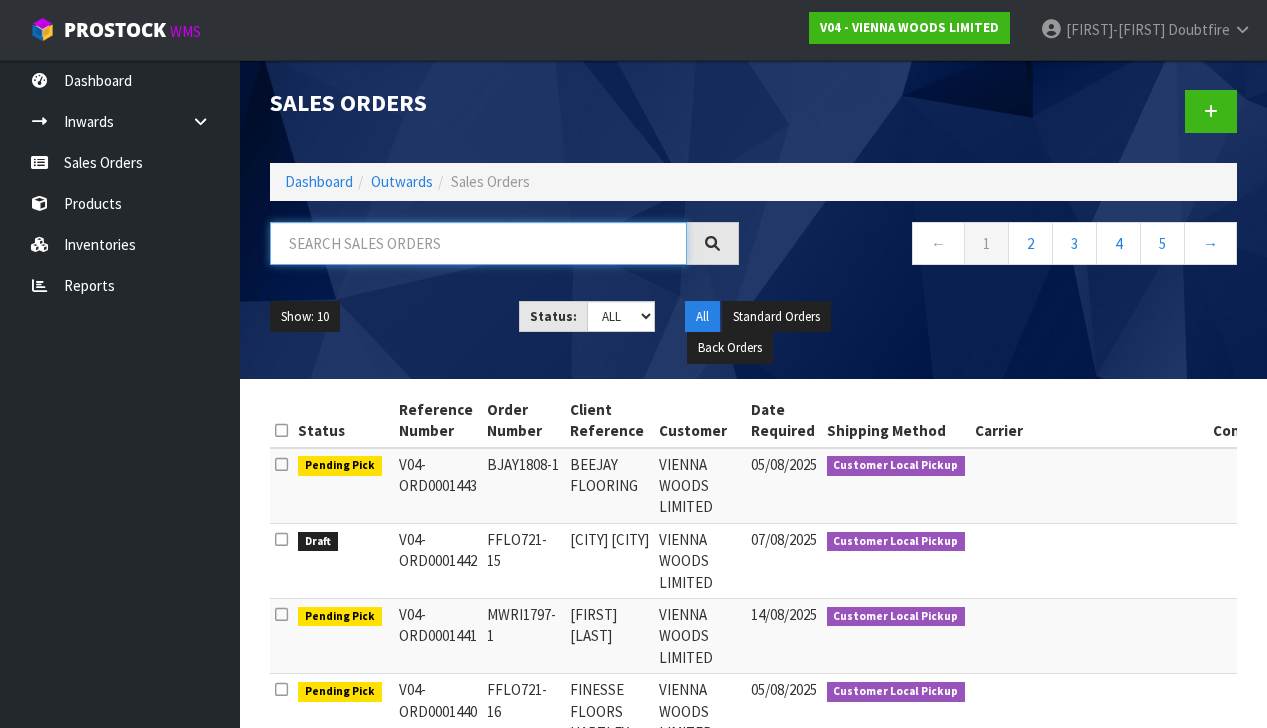 paste on "OFLO1801-1" 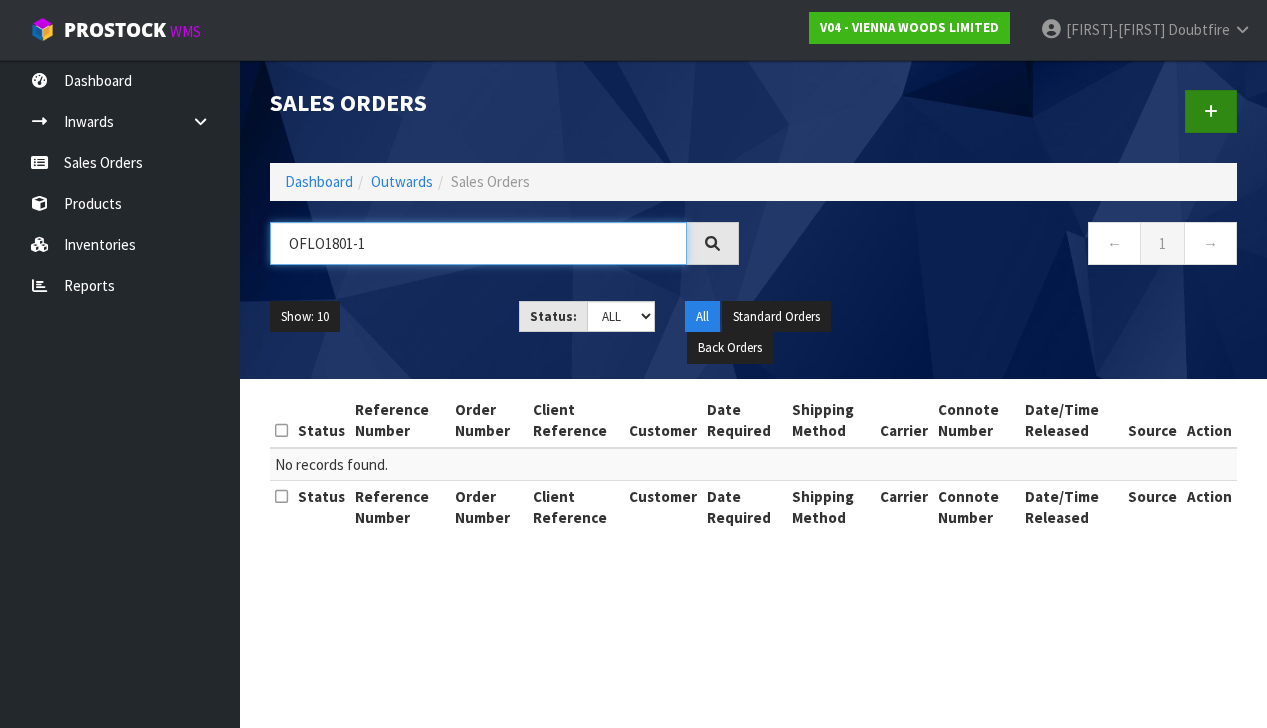 type on "OFLO1801-1" 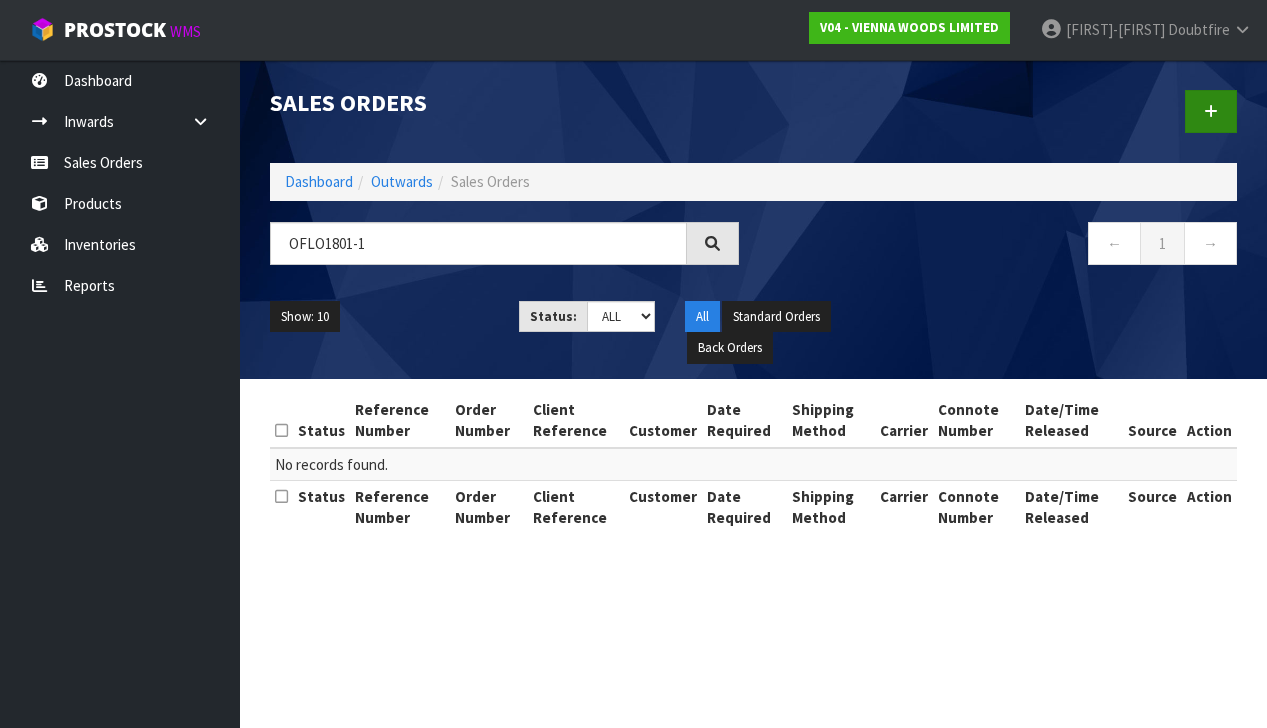 click at bounding box center (1211, 111) 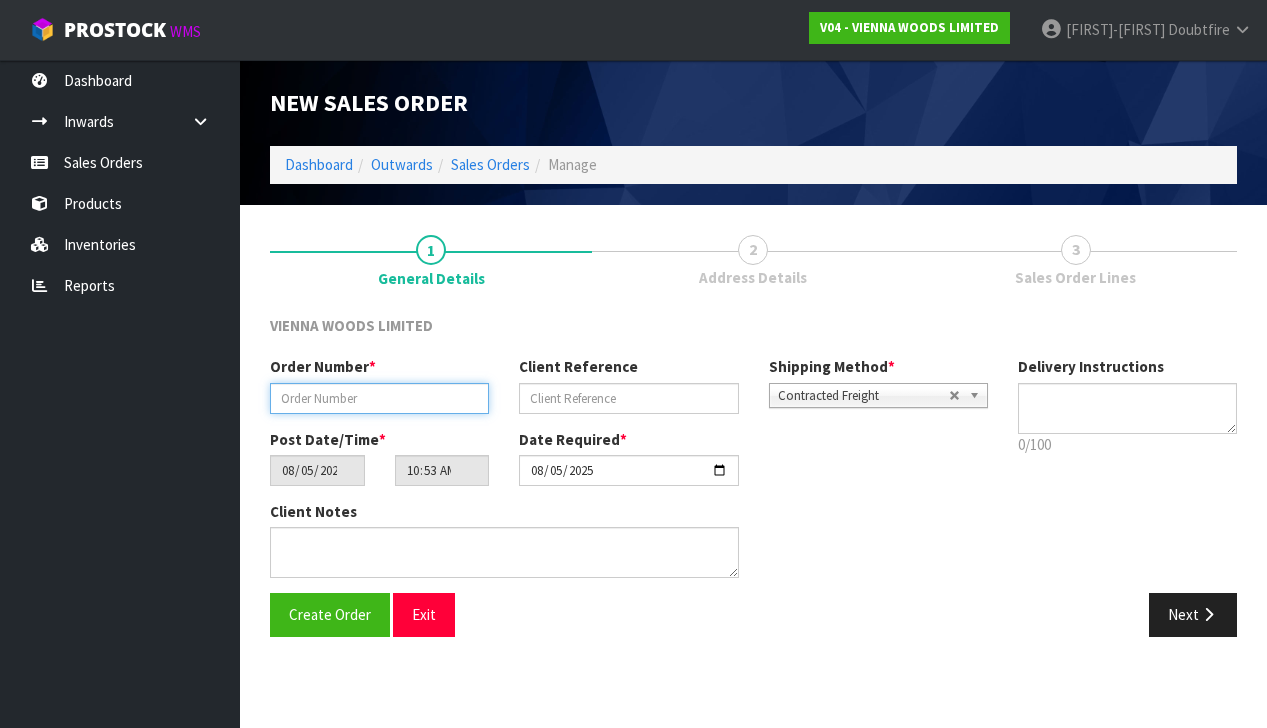 paste on "OFLO1801-1" 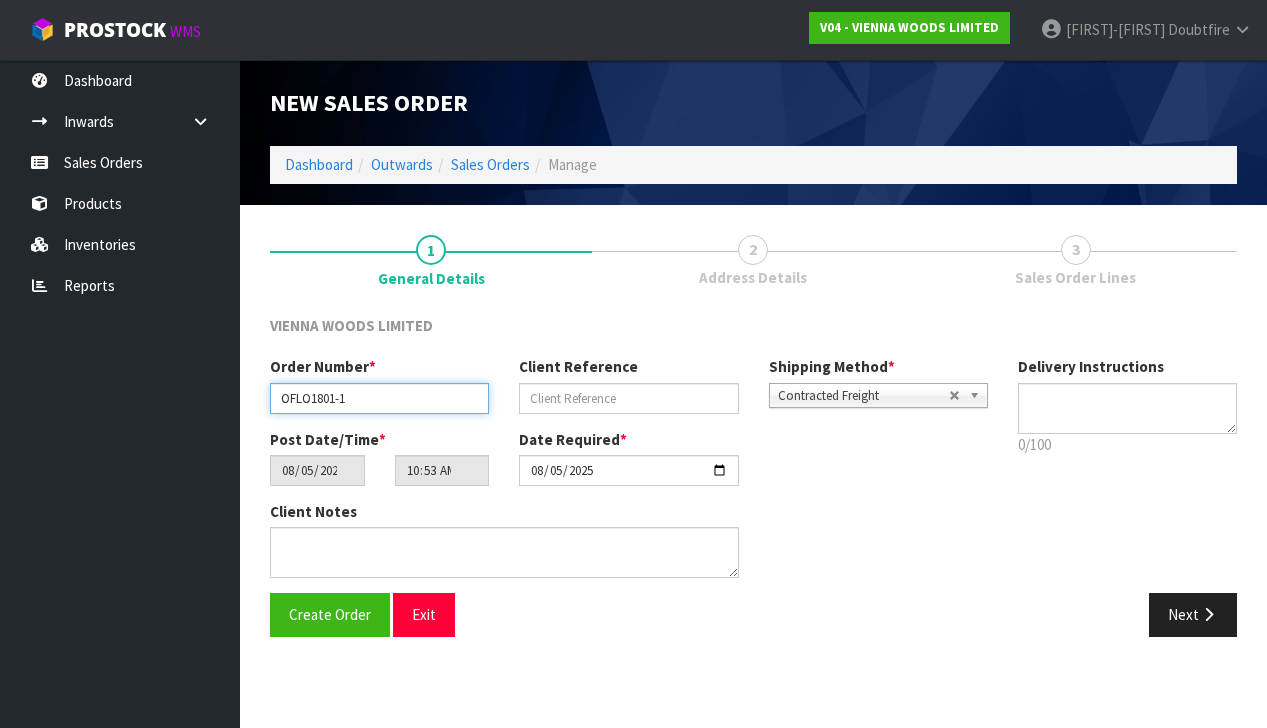 type on "OFLO1801-1" 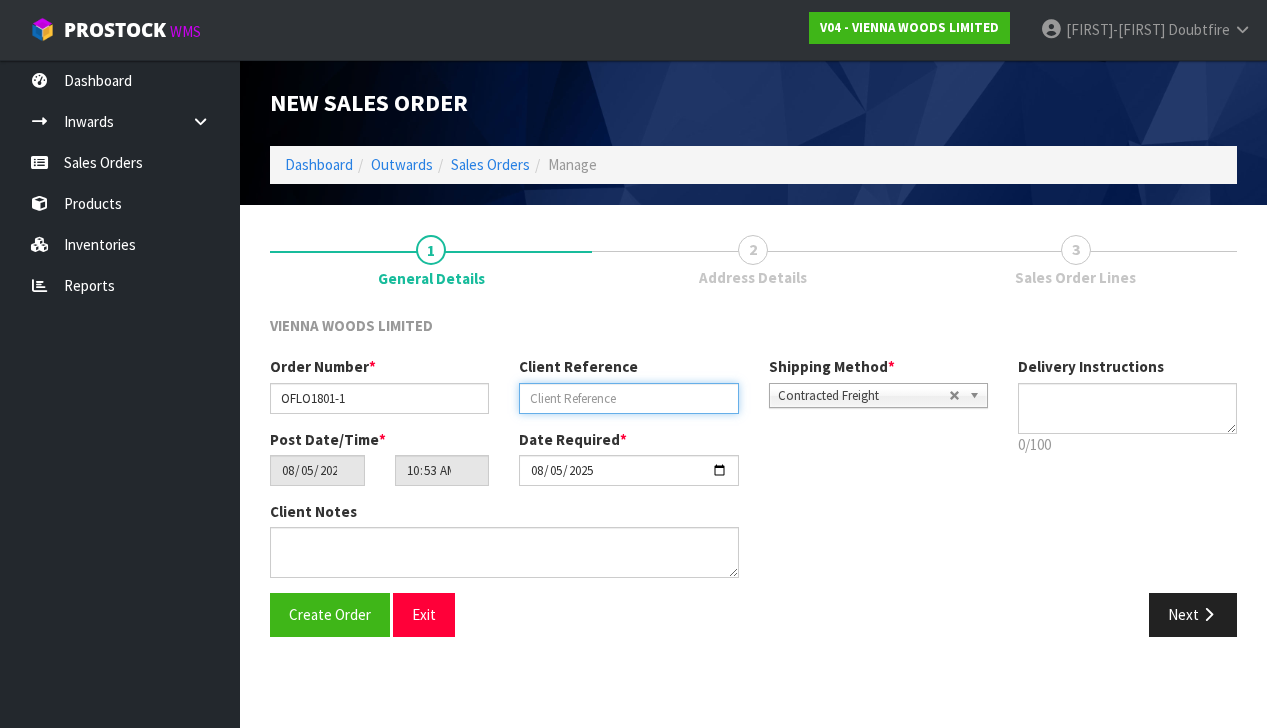 click at bounding box center [628, 398] 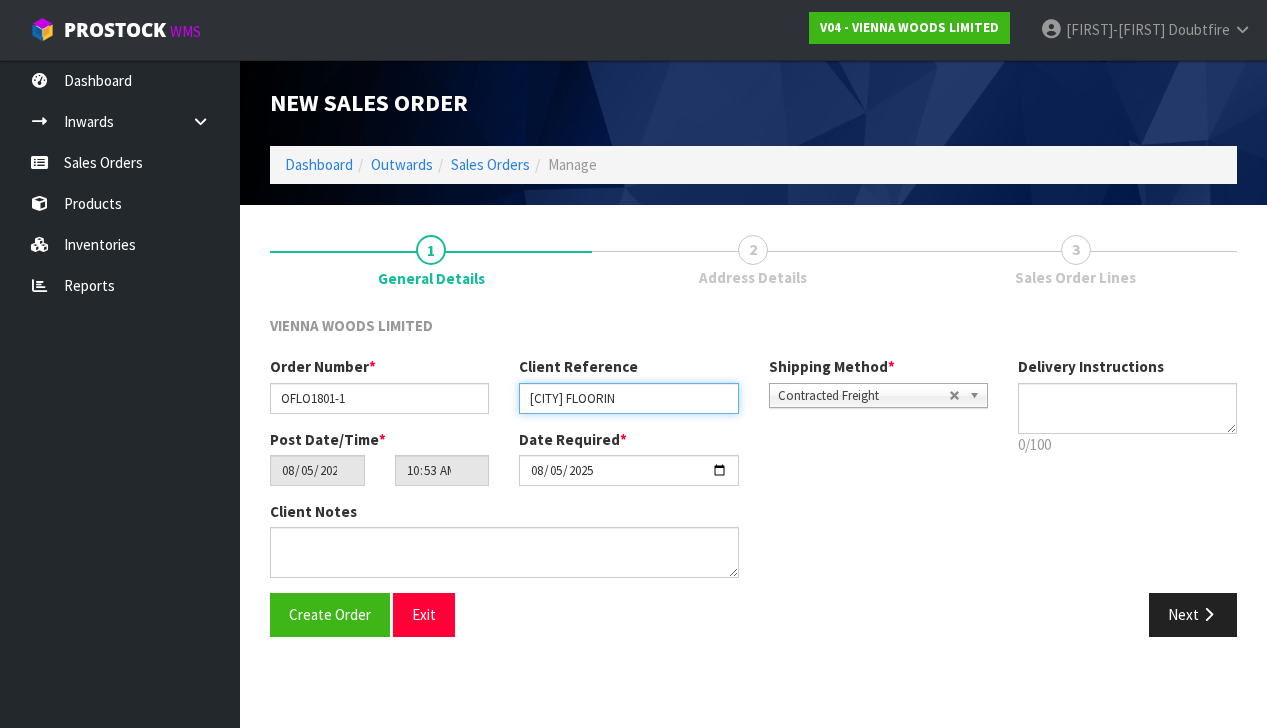 type on "[CITY] FLOORING" 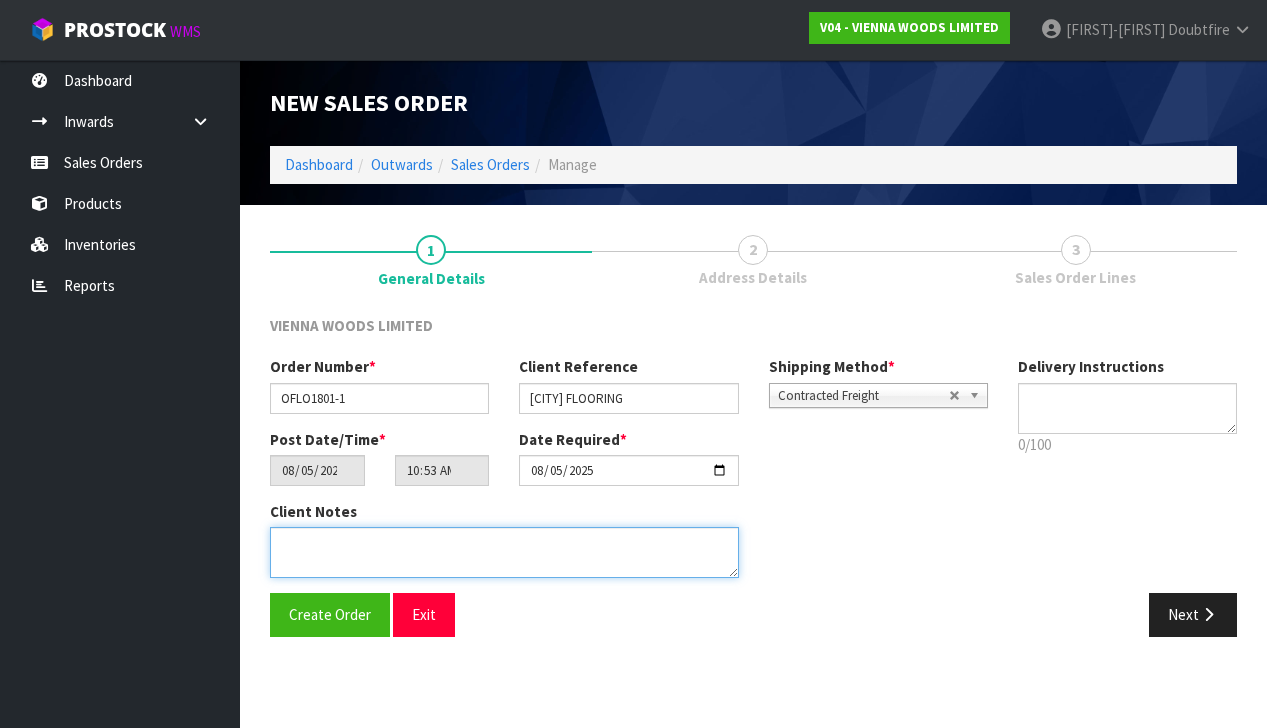 click at bounding box center [504, 552] 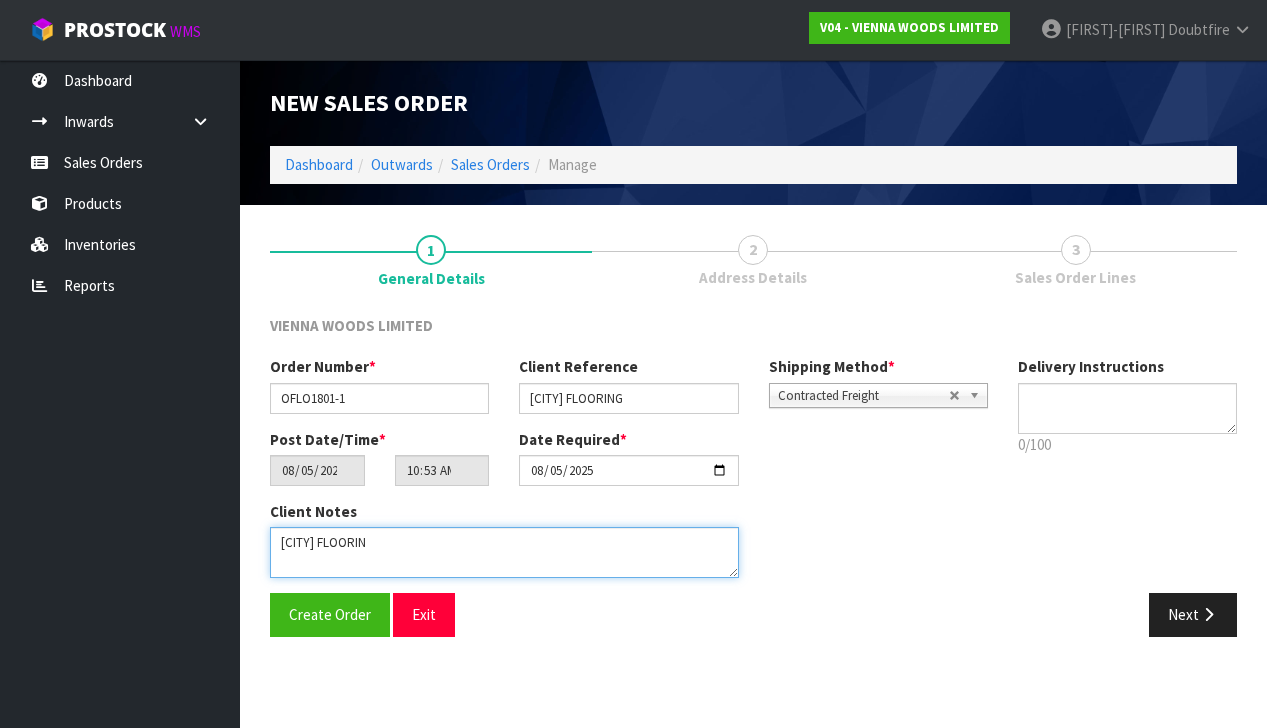 type on "[CITY] FLOORING" 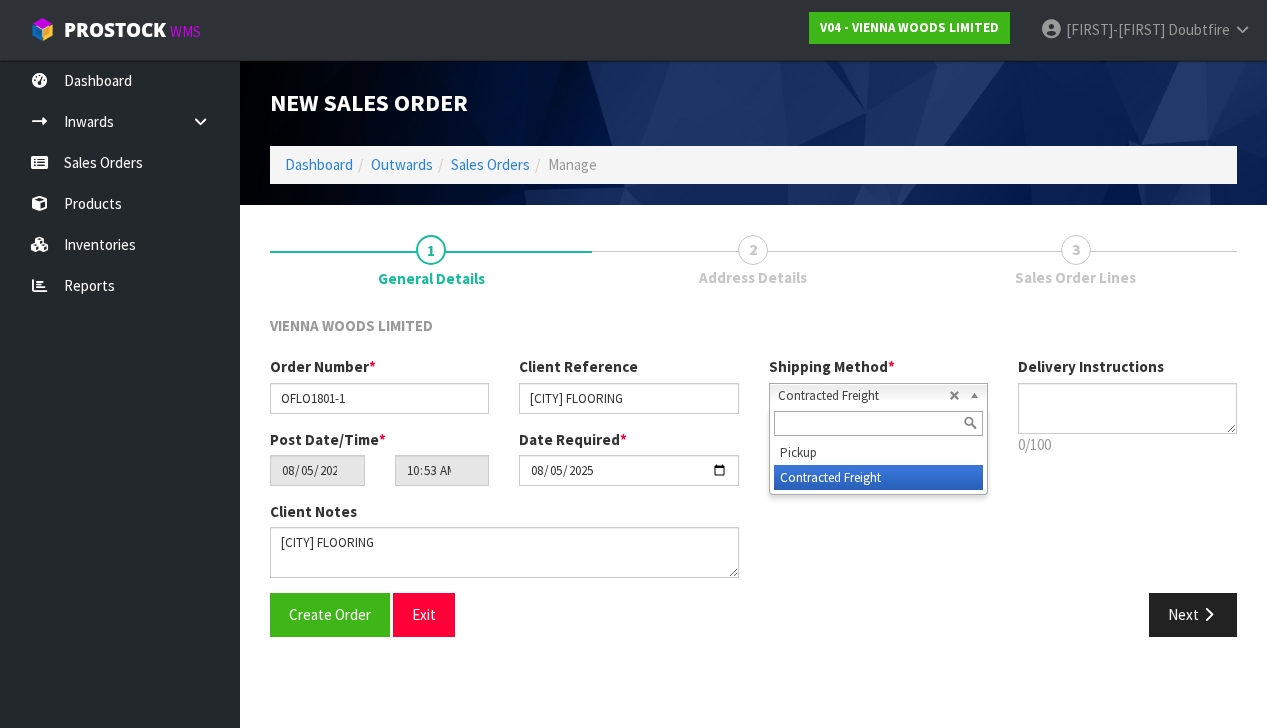 click on "Contracted Freight" at bounding box center [863, 396] 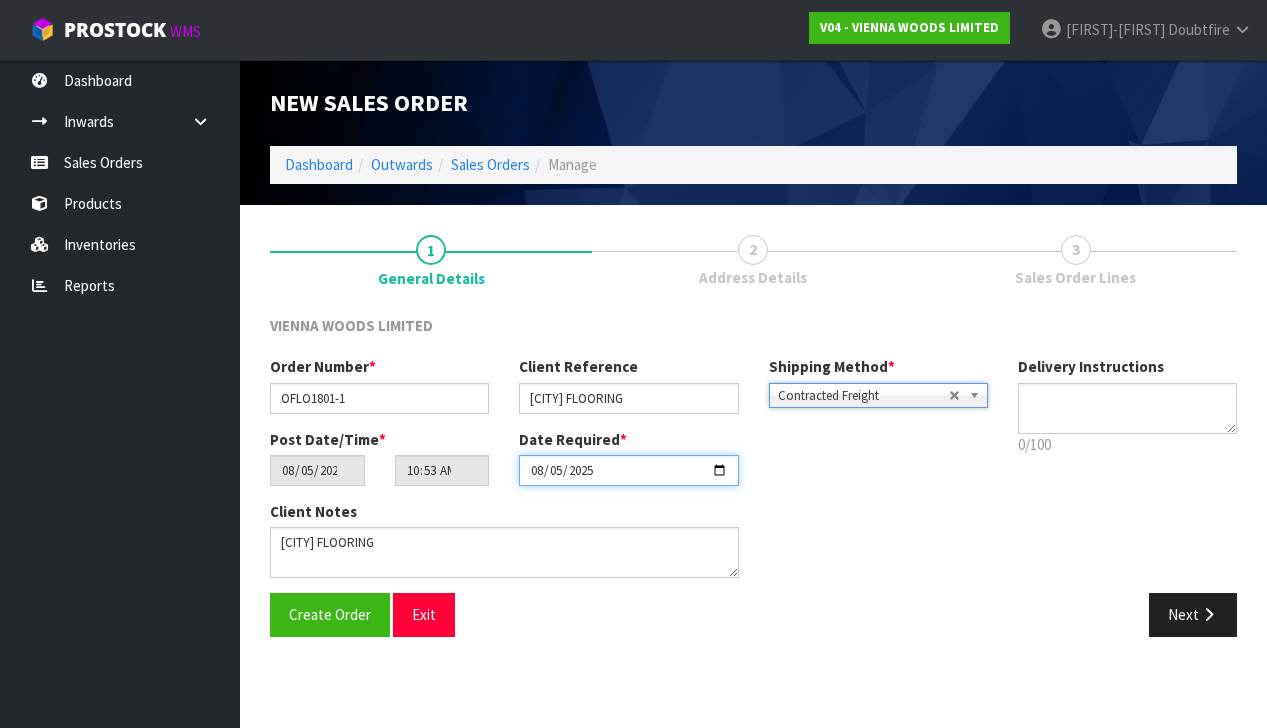 click on "2025-08-05" at bounding box center [628, 470] 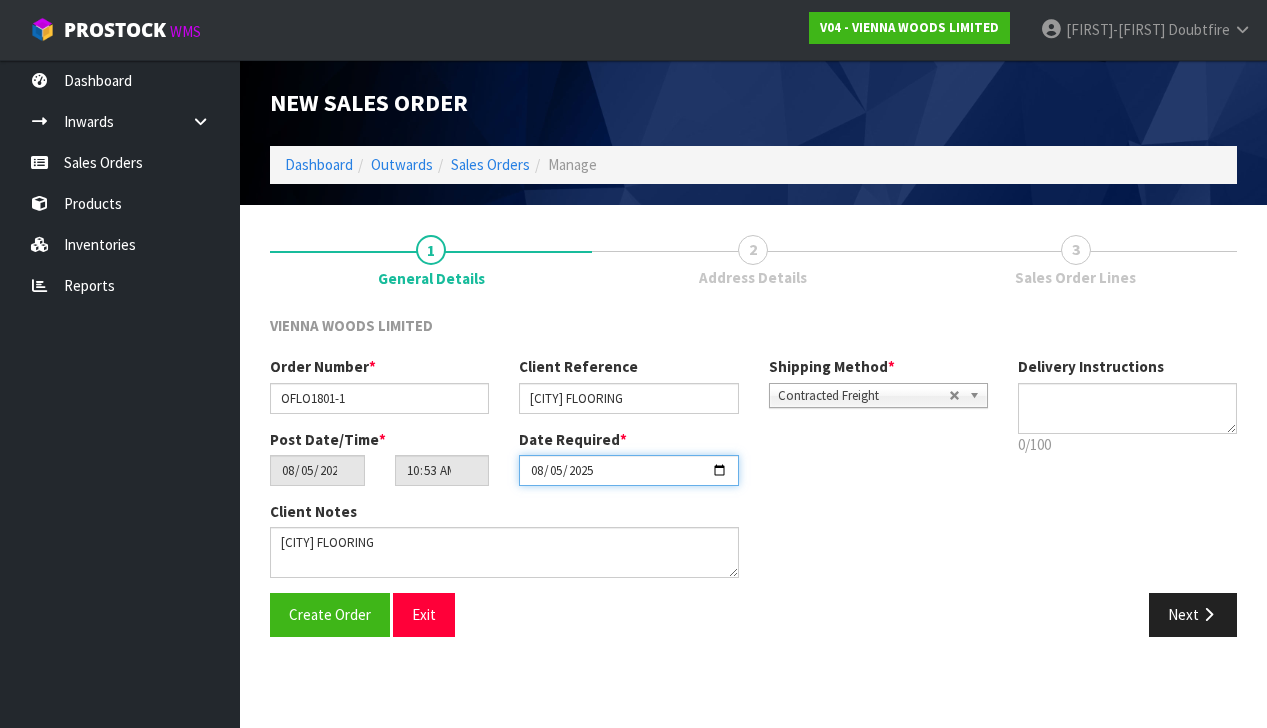 type on "[DATE]" 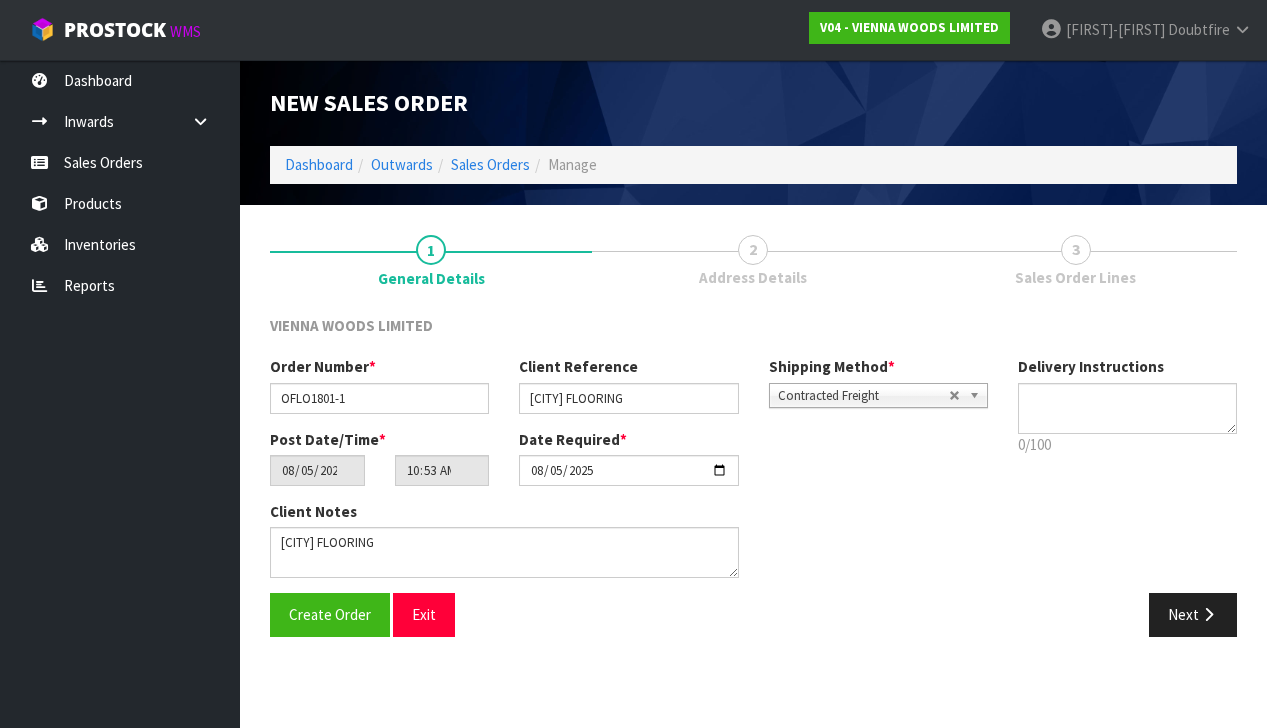 click on "New Sales Order
Dashboard Outwards Sales Orders Manage
New Sales Order
Dashboard Outwards Sales Orders Manage
1
General Details
2
Address Details
3
Sales Order Lines
VIENNA WOODS LIMITED
Order Number  *
OFLO1801-1
Client Reference
ORANGANUI FLOORING
Shipping Method  *
Pickup Contracted Freight
Contracted Freight
Pickup Contracted Freight
Post Date/Time  *
[DATE]
*" at bounding box center (633, 364) 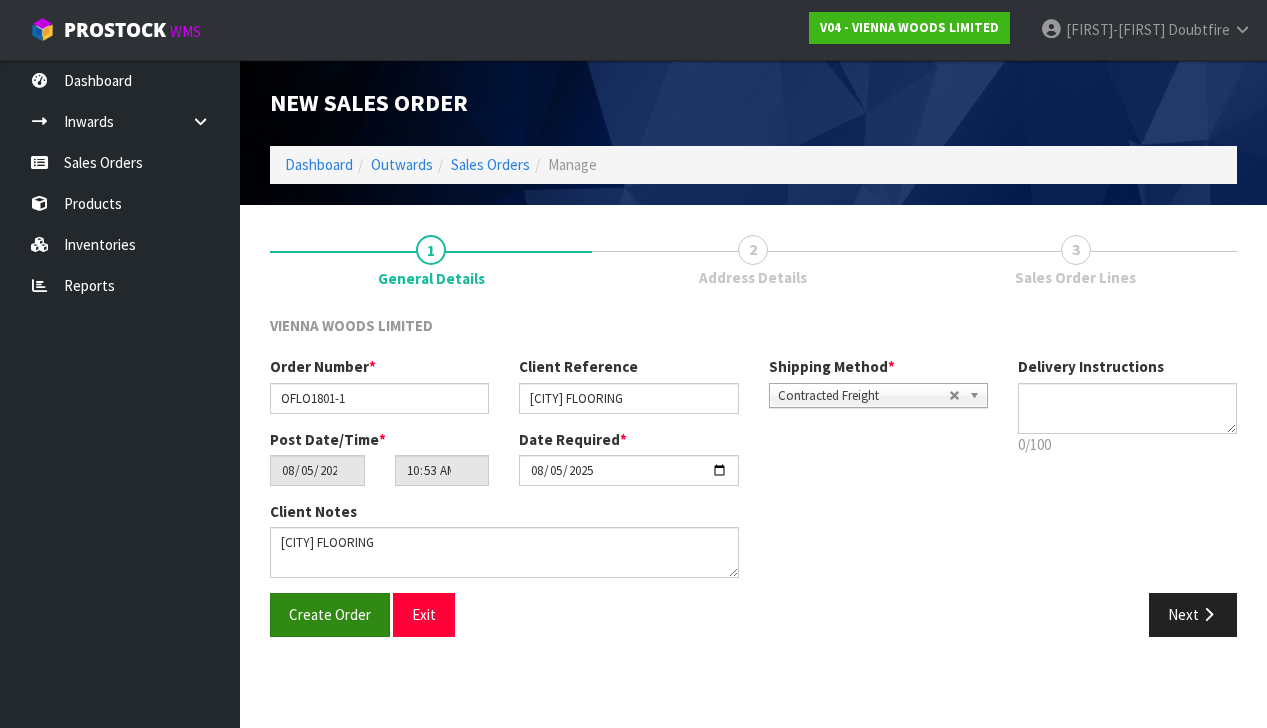 click on "Create Order" at bounding box center [330, 614] 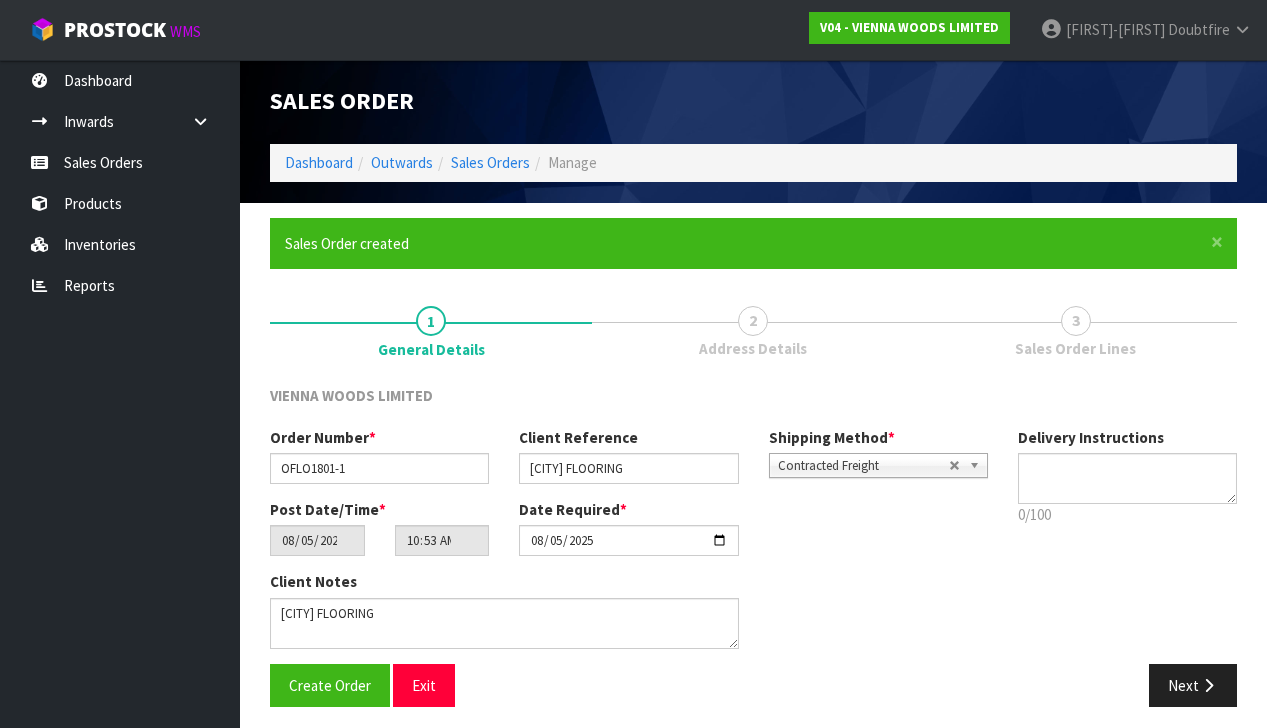 scroll, scrollTop: 4, scrollLeft: 1, axis: both 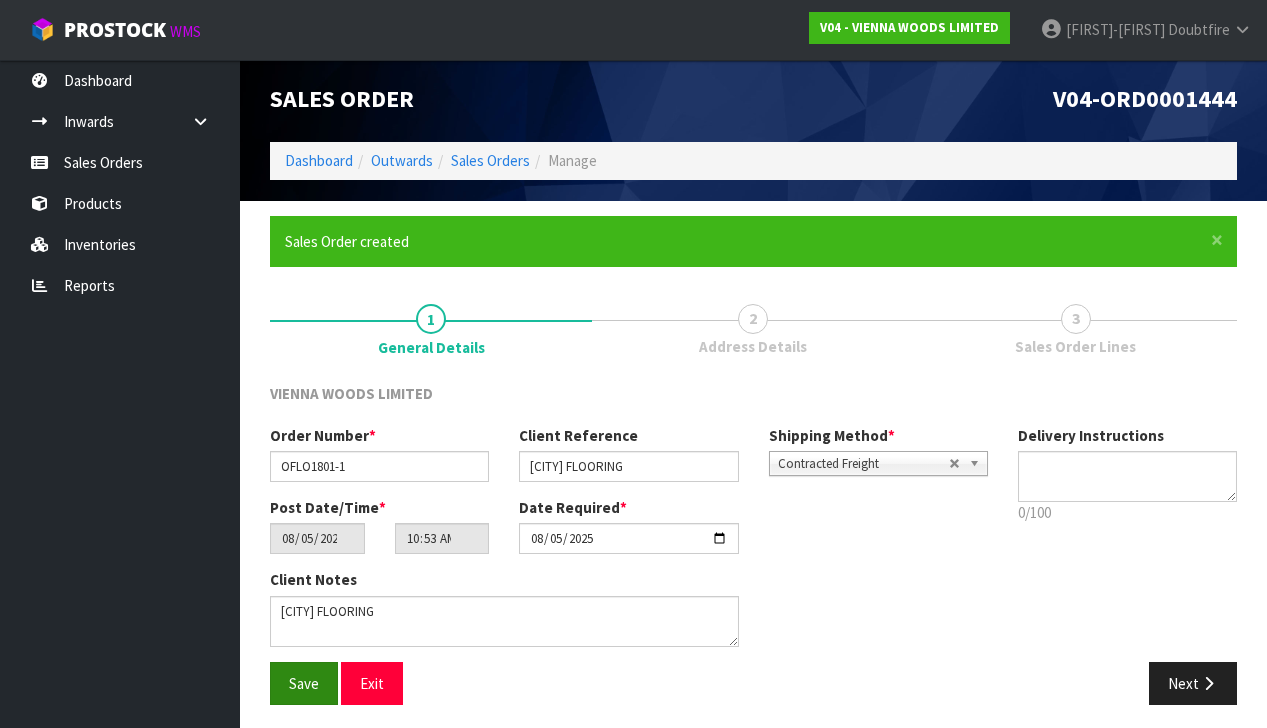 click on "Save" at bounding box center [304, 683] 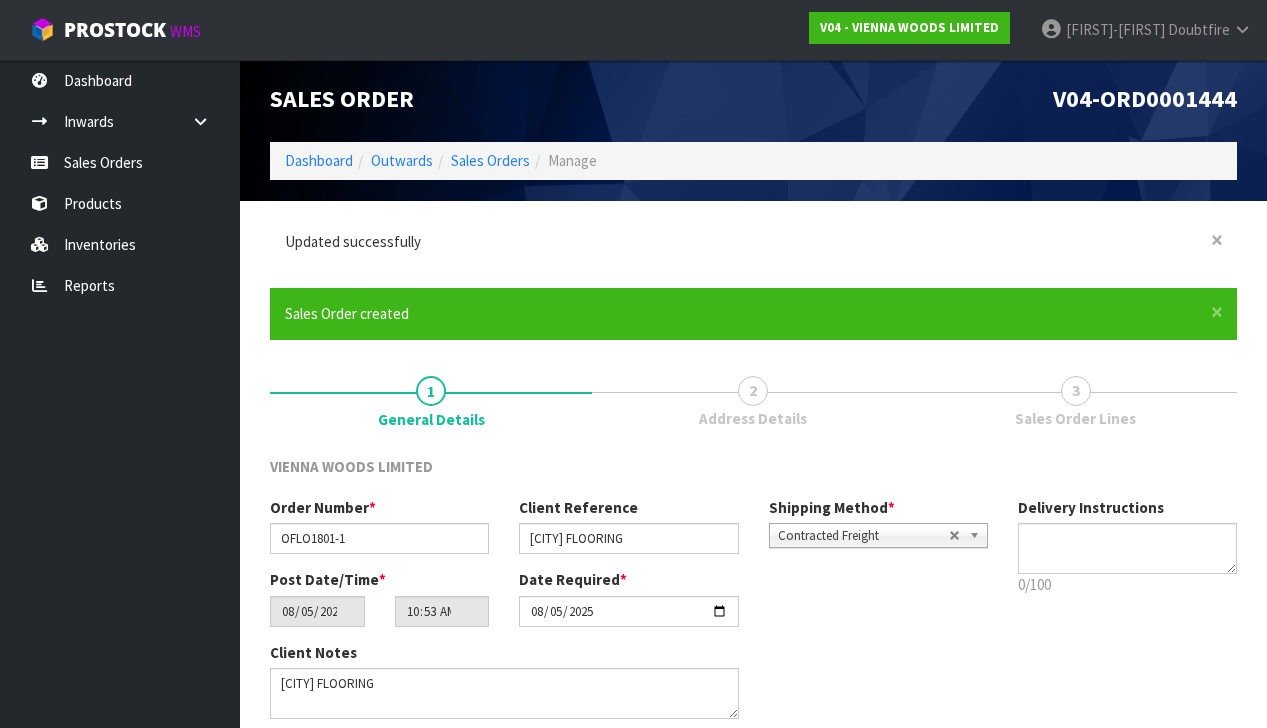 scroll, scrollTop: 0, scrollLeft: 0, axis: both 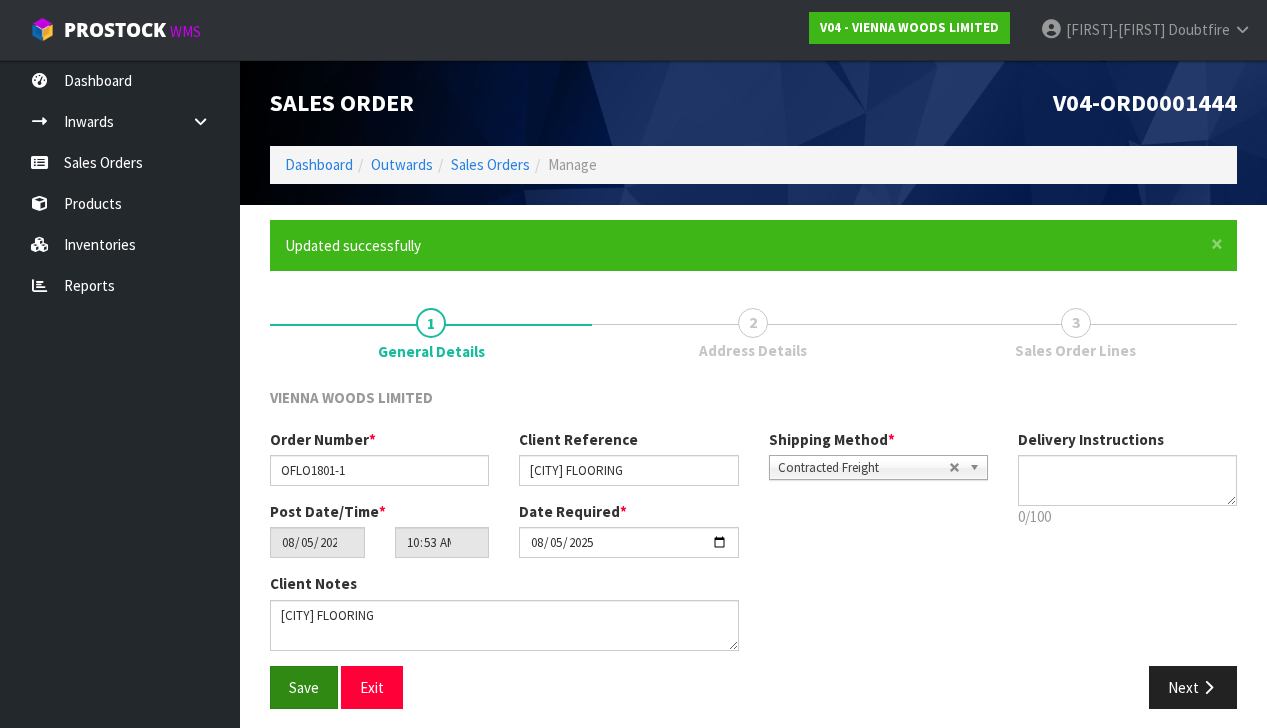 click on "Save" at bounding box center [304, 687] 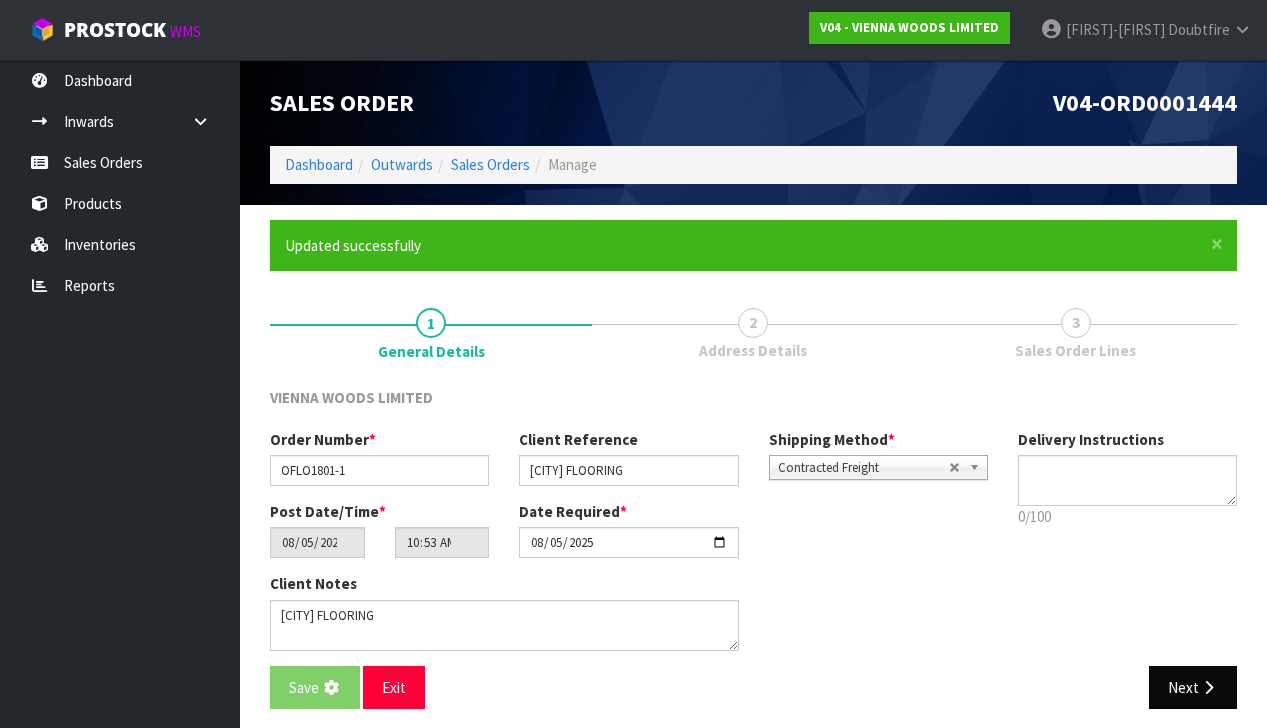click on "Next" at bounding box center (1193, 687) 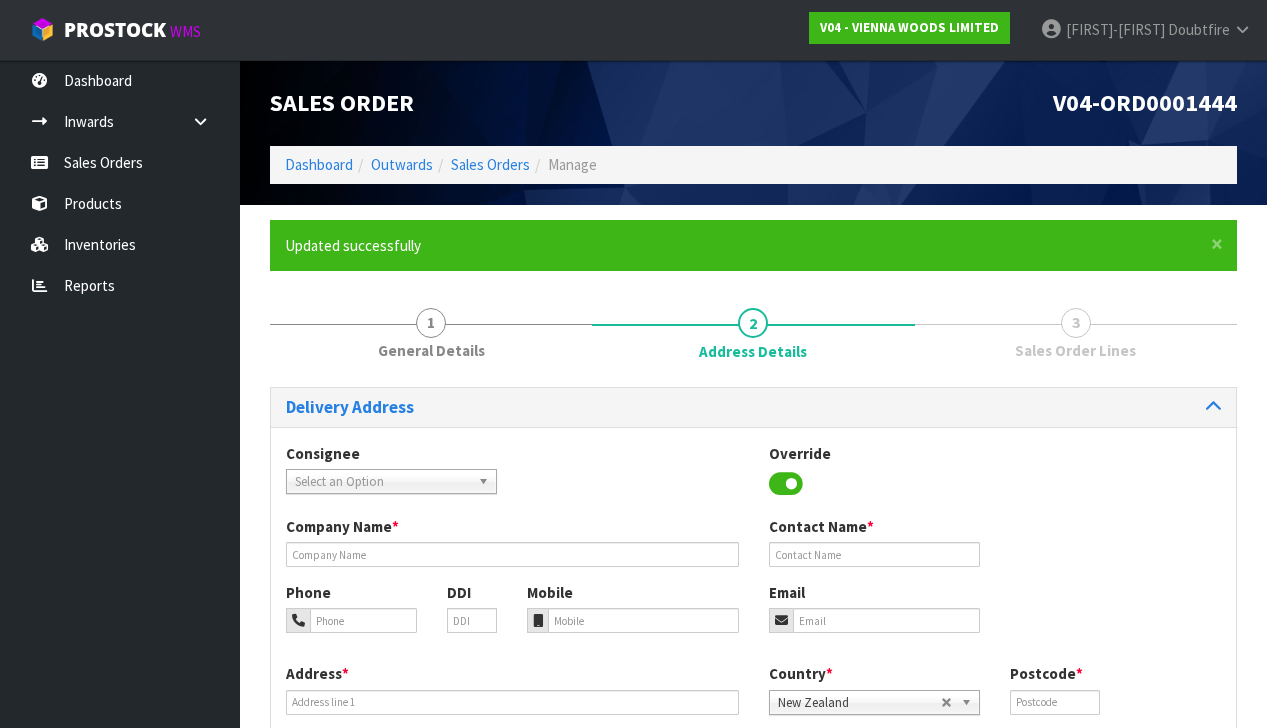 click at bounding box center (786, 484) 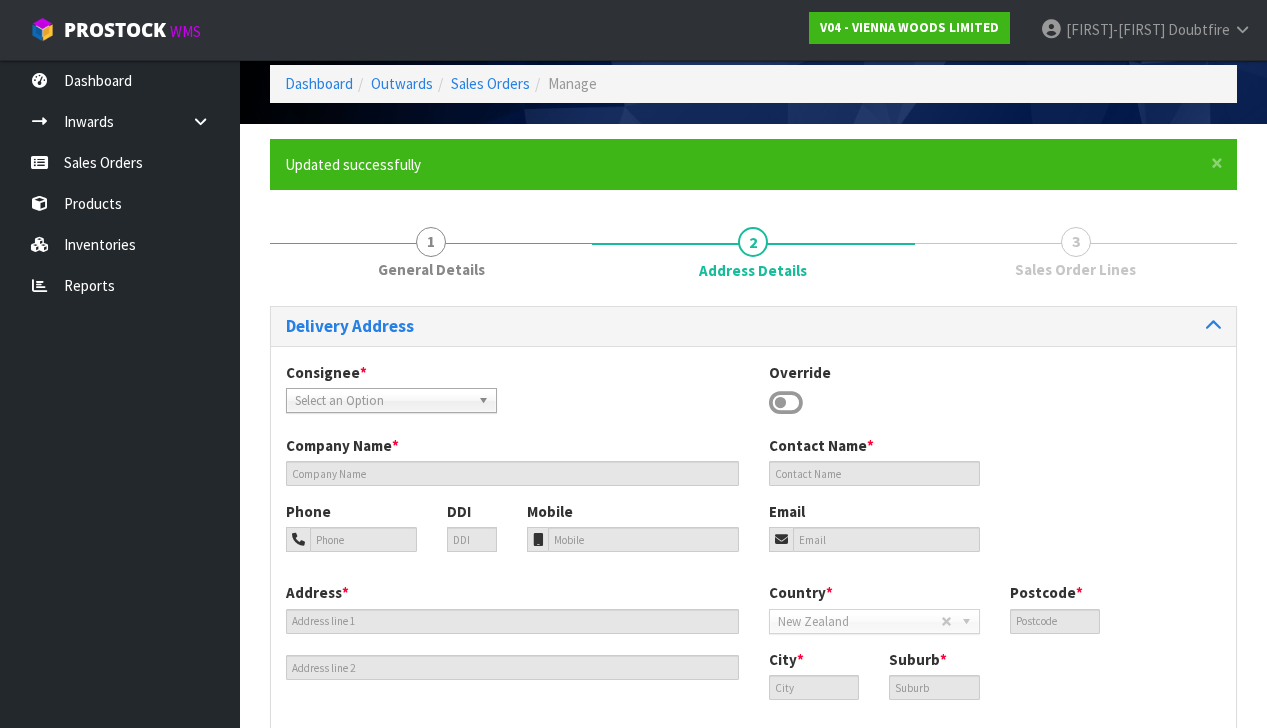 scroll, scrollTop: 94, scrollLeft: 0, axis: vertical 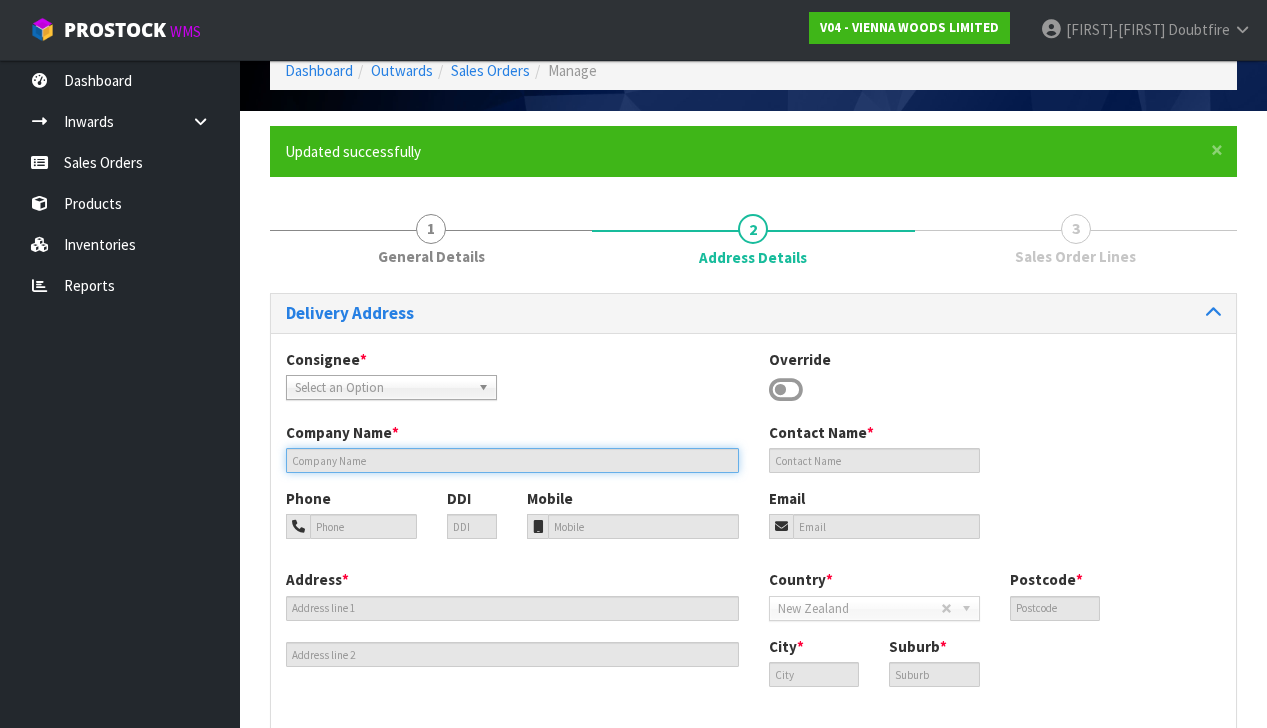click at bounding box center [512, 460] 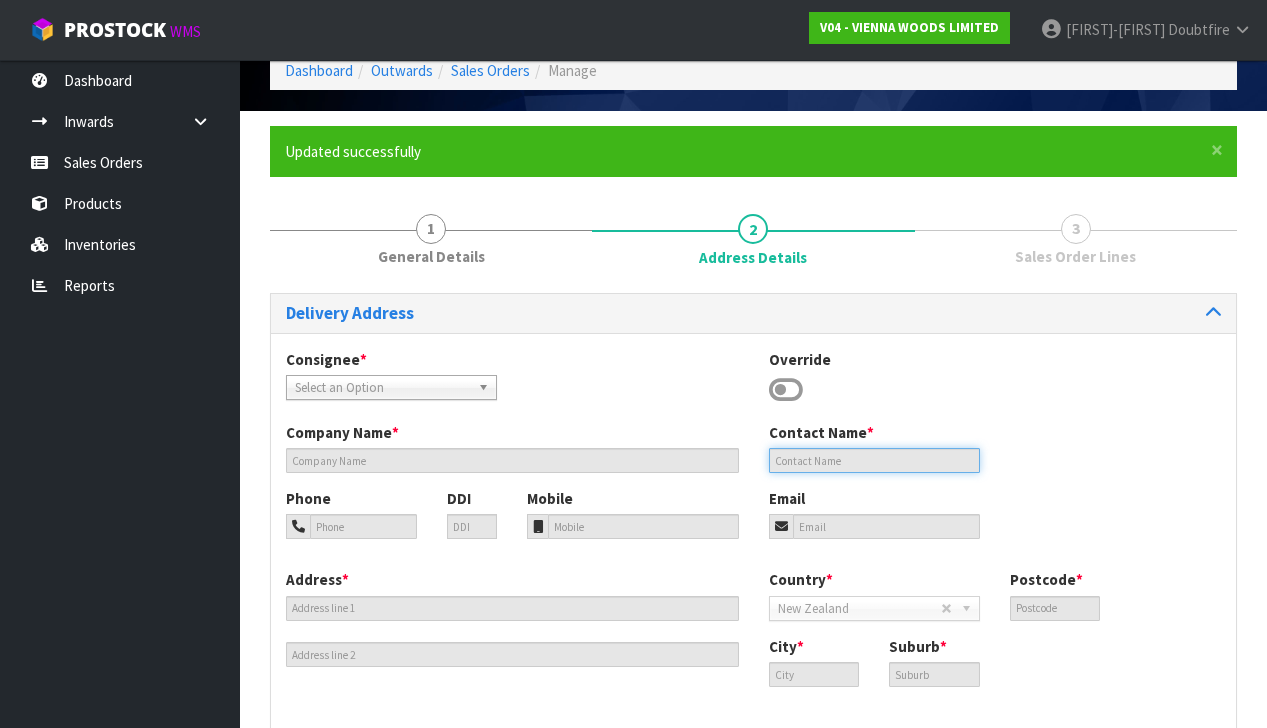 click at bounding box center (874, 460) 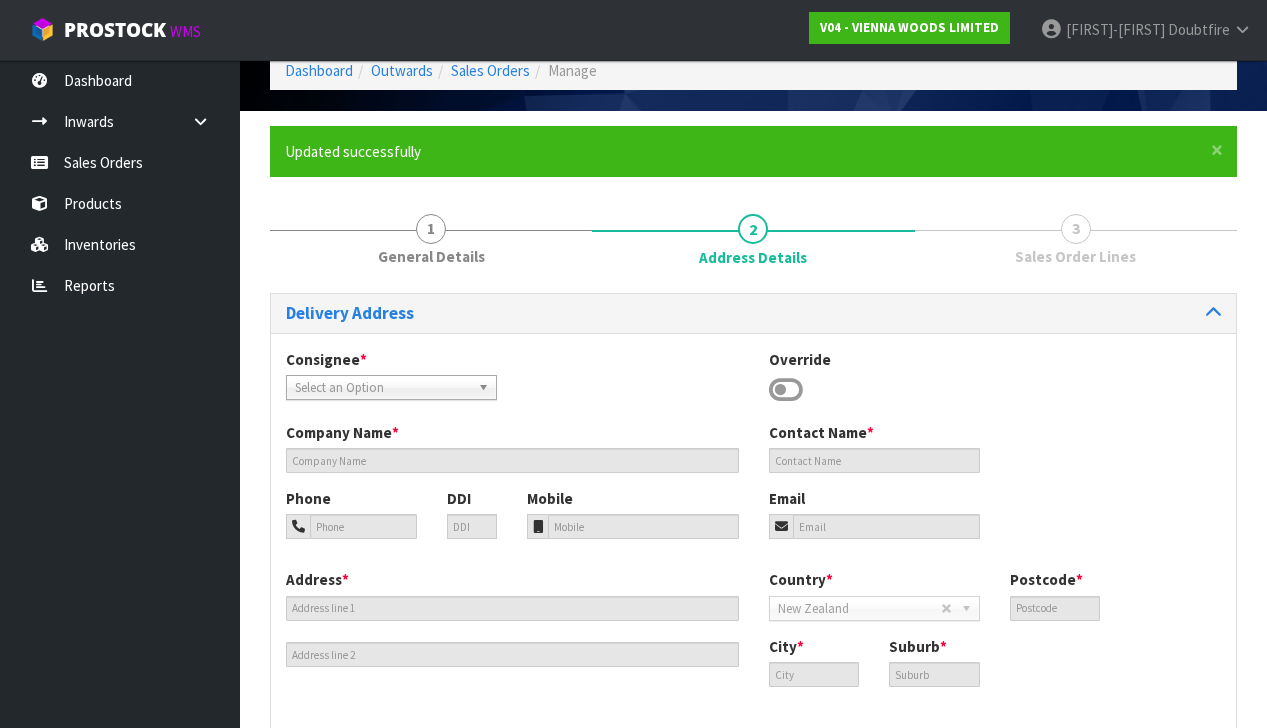 click on "Select an Option" at bounding box center [382, 388] 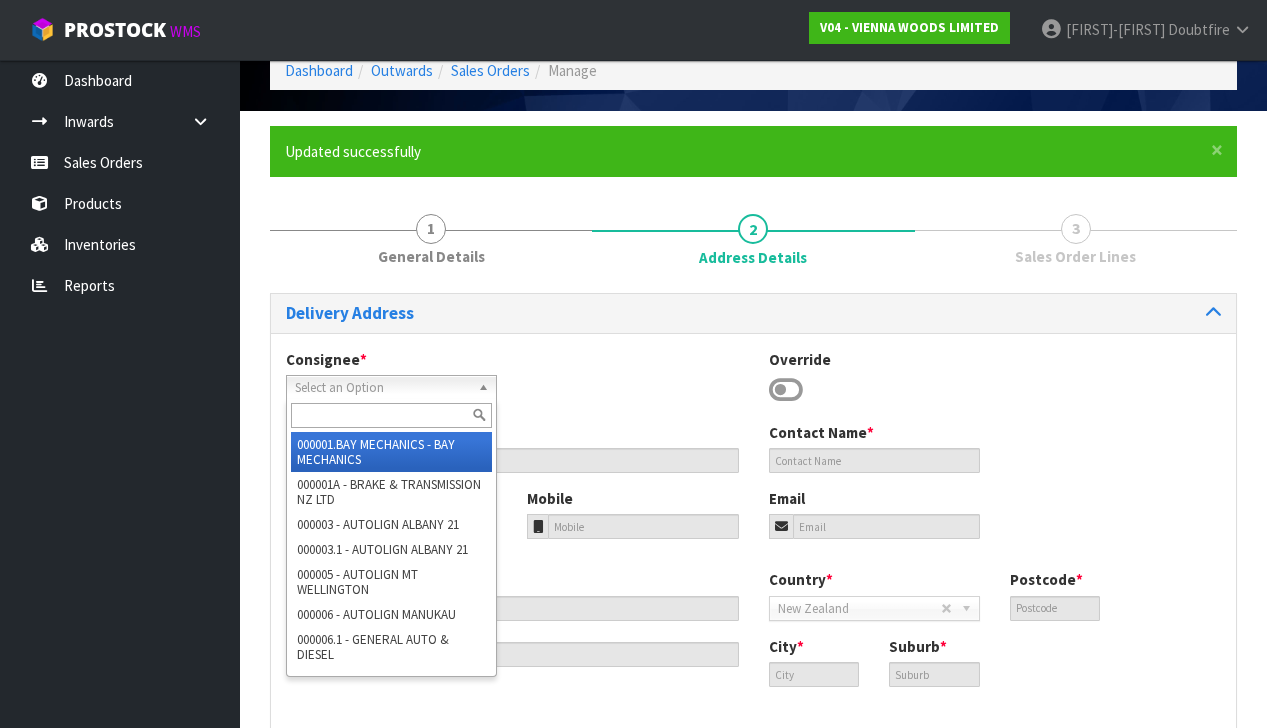 click on "Consignee  *
000001.BAY MECHANICS - BAY MECHANICS 000001A - BRAKE & TRANSMISSION NZ LTD 000003 - AUTOLIGN ALBANY 21 000003.1 - AUTOLIGN ALBANY 21 000005 - AUTOLIGN MT WELLINGTON 000006 - AUTOLIGN MANUKAU 000006.1 - GENERAL AUTO & DIESEL 000008 - AUTOLIGN PALMERSTON NORTH 000010 - ROTHFORD - WAIRARAPA HEAD OFFICE 000010.AUTOLIGN CHRISTCHURCH - AUTOLIGN CHRISTCHURCH 000011.AUTOLIGN DUNEDIN - AUTOLIGN DUNEDIN 000012 - AUTOLIGN MT MAUNGANUI 000013 - BNTNZ TAURIKO 000013-BNTNZ TAURIKO - BNTNZ TAURIKO 42 000013-DTECH AUTOMOTIVE - DTECH AUTOMOTIVE 000013.1 - GO BUS TRANSPORT 000013.2 - NORTHERN AUTO 000013.CROSS AUTOS - CROSS AUTOS 000013.ROWE MOTORS TGA LTD - ROWE MOTORS TGA LTD 000013.TRANSPORT MAINTENANCE LTD - TRANSPORT MAINTENANCE LTD 000013.WATERFORD AUTO SERVICES - WATERFORD AUTO SERVICES LTD 0000133. THE LAKES - THE LAKES AUTOMOTIVE 000014 - BNTNZ FIELDING 5 000015.BNT QUEENSTOWN - BNT QUEENSTOWN 000017 - BNTNZ PETONE 020201 - RUSSELL PHARMACY 060202 - THE TIPSY TULIP 7024 - SCA STOKE" at bounding box center [753, 385] 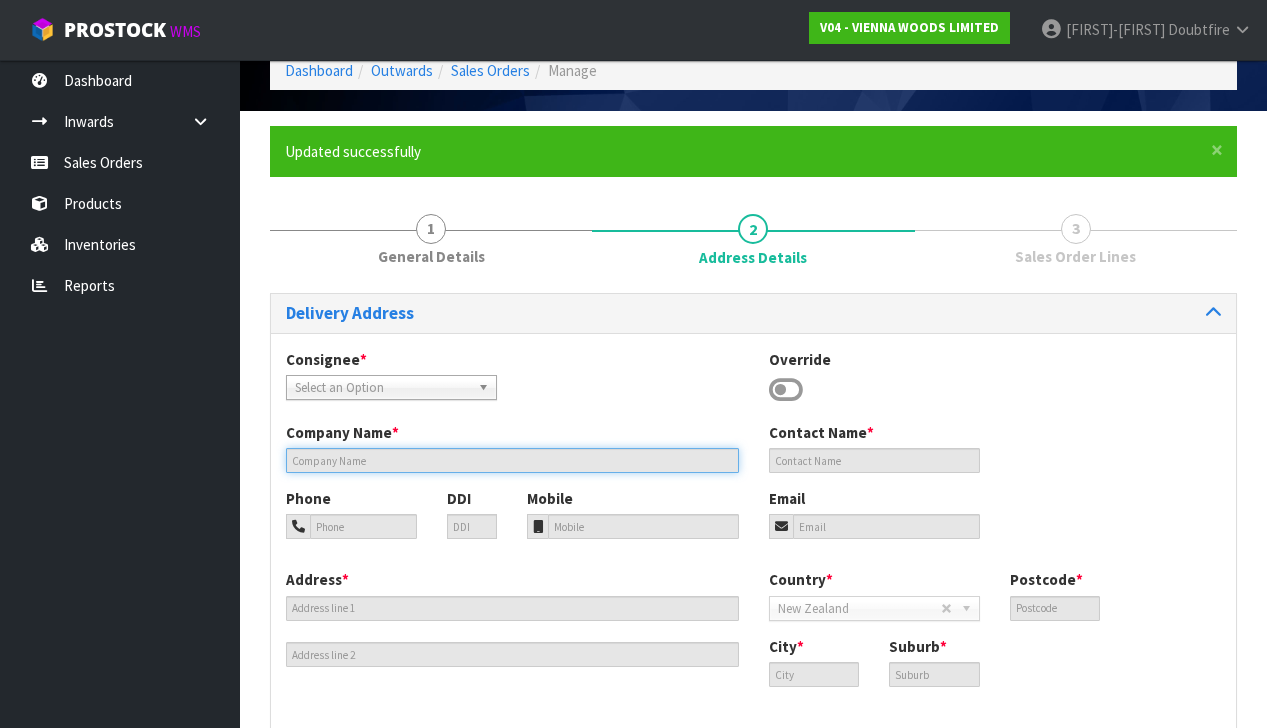 click at bounding box center [512, 460] 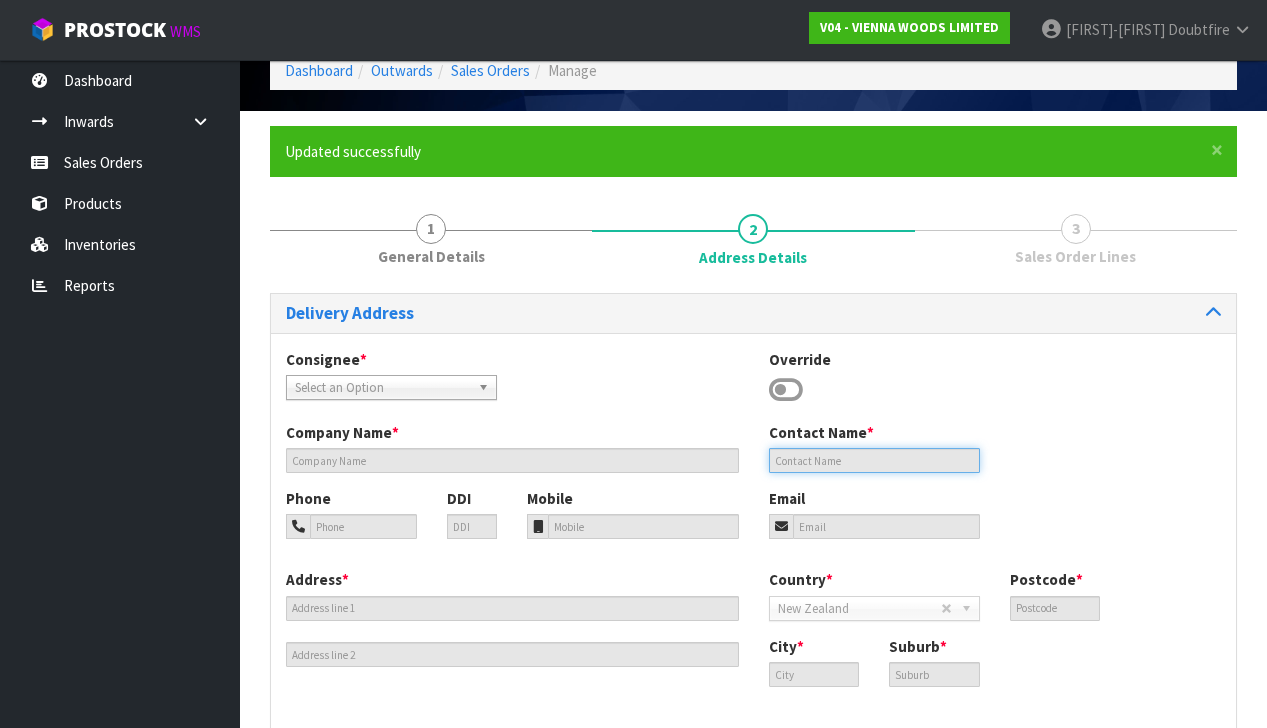 click at bounding box center [874, 460] 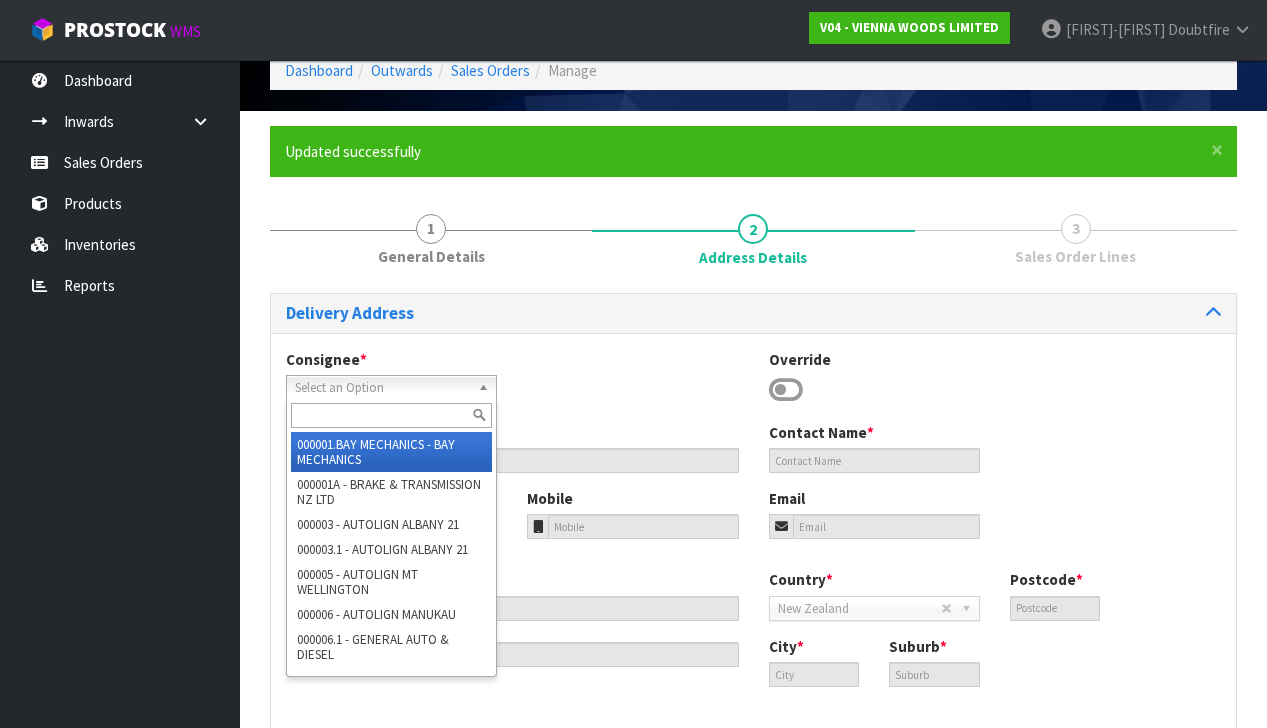 click on "Select an Option" at bounding box center (382, 388) 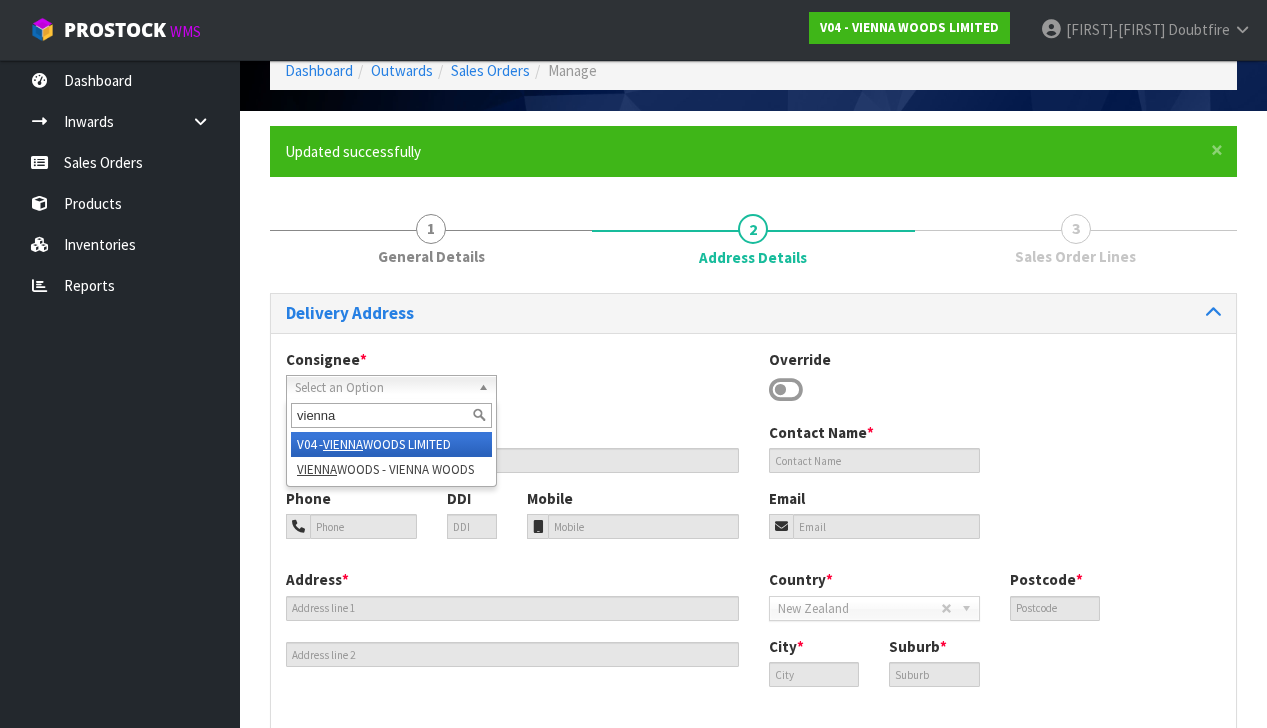type on "vienna" 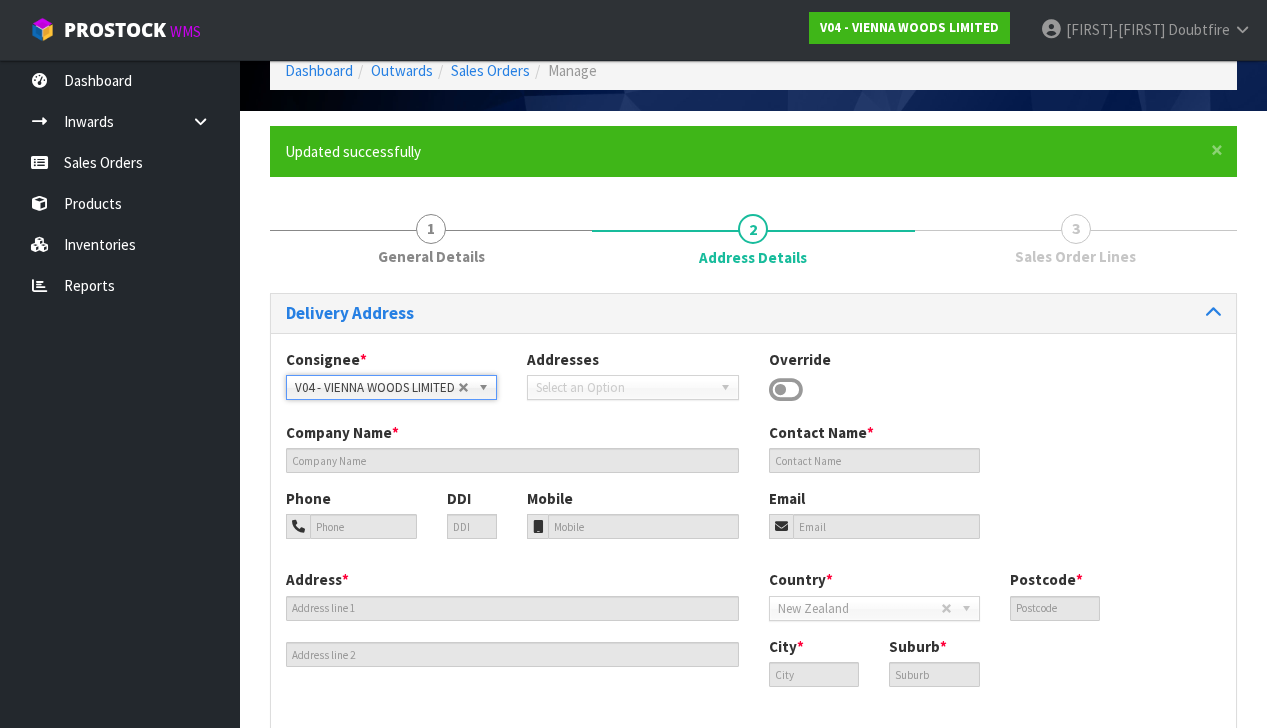 type on "VIENNA WOODS LIMITED" 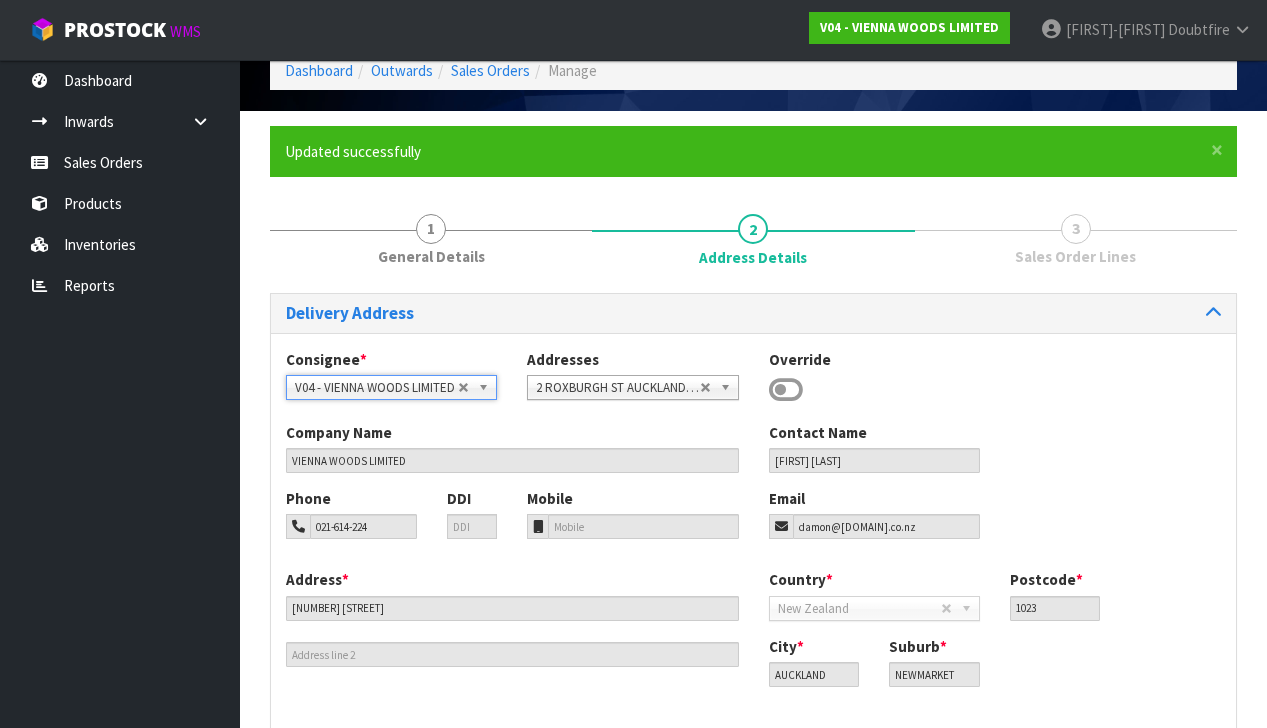 click at bounding box center [786, 390] 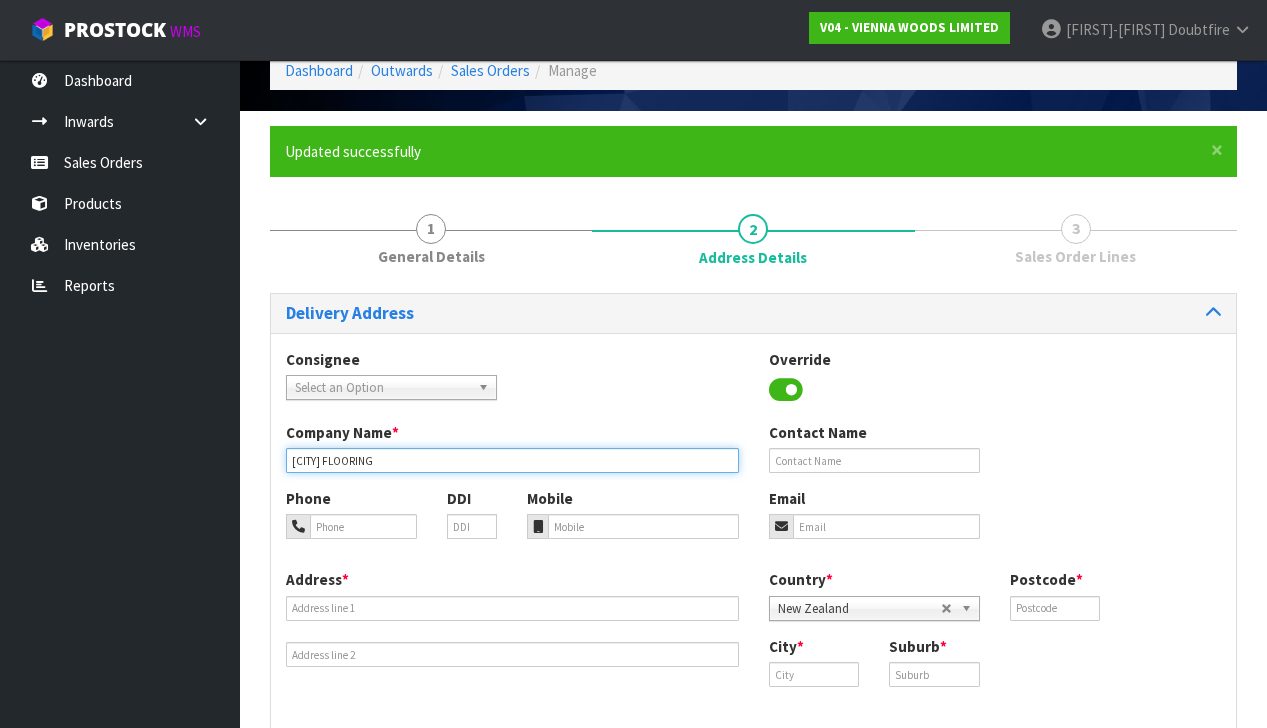 type on "[CITY] FLOORING" 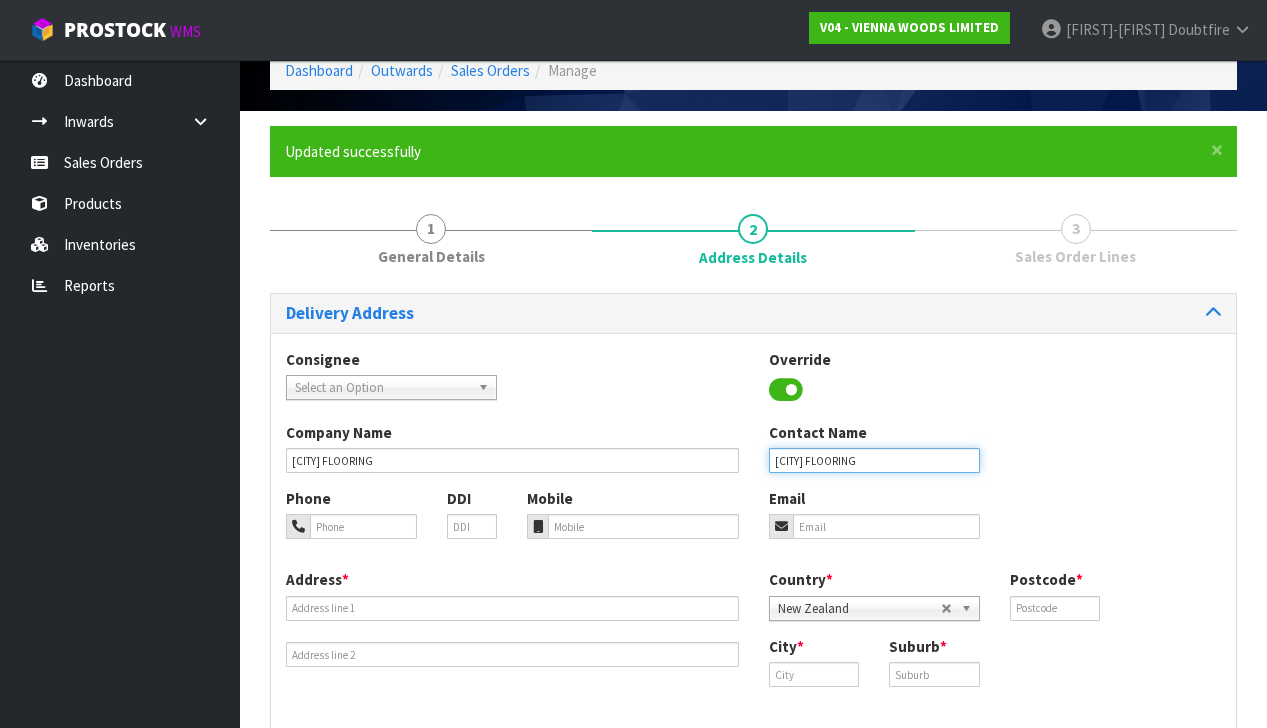 type on "[CITY] FLOORING" 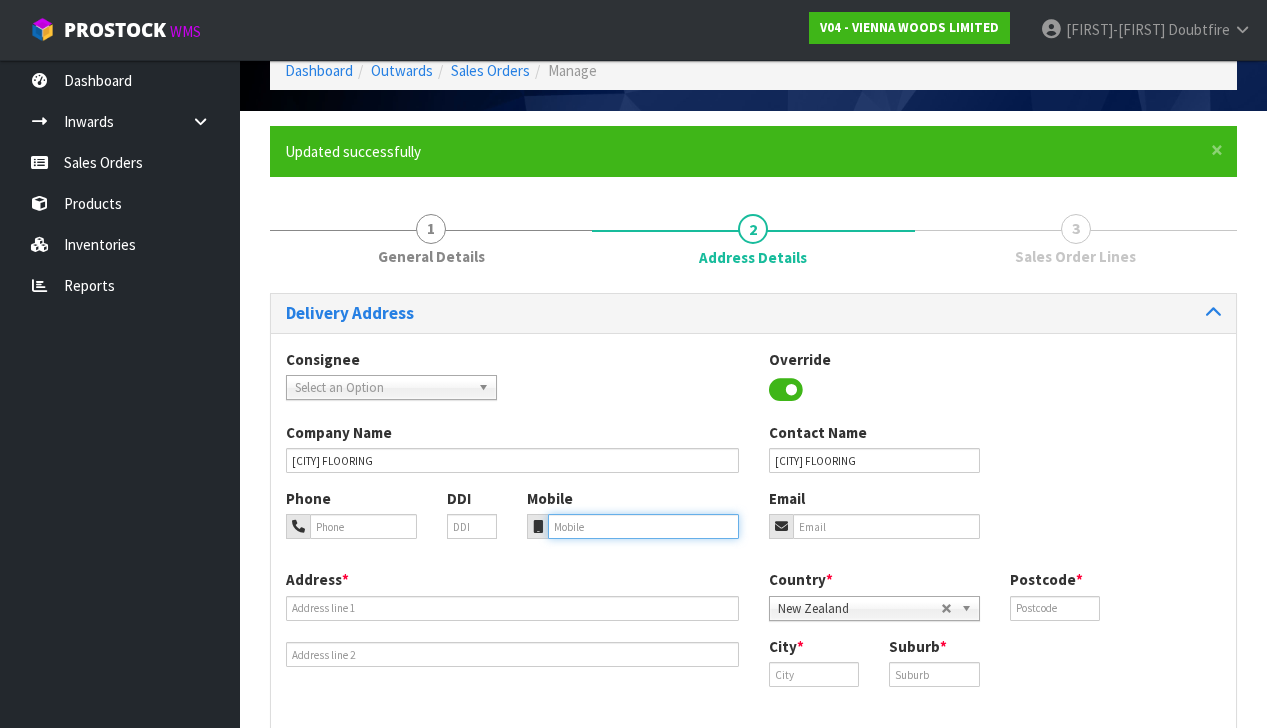 click at bounding box center [643, 526] 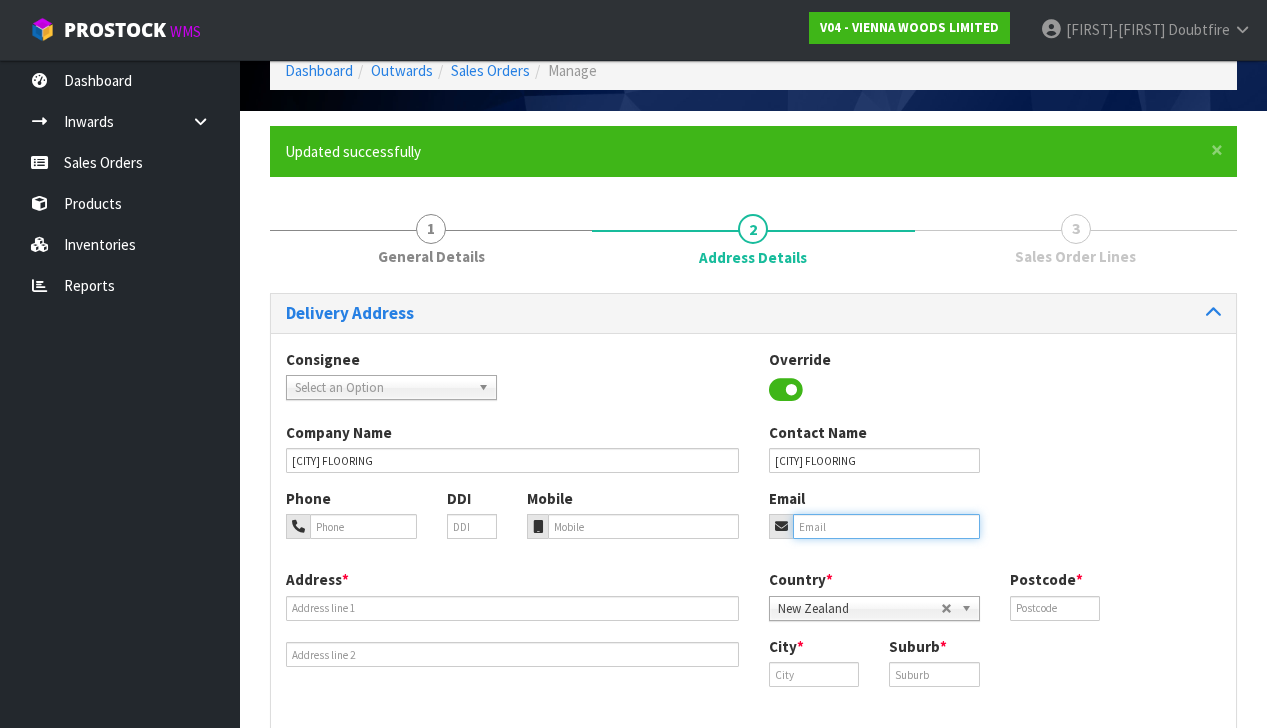paste on "info@[DOMAIN].co.nz" 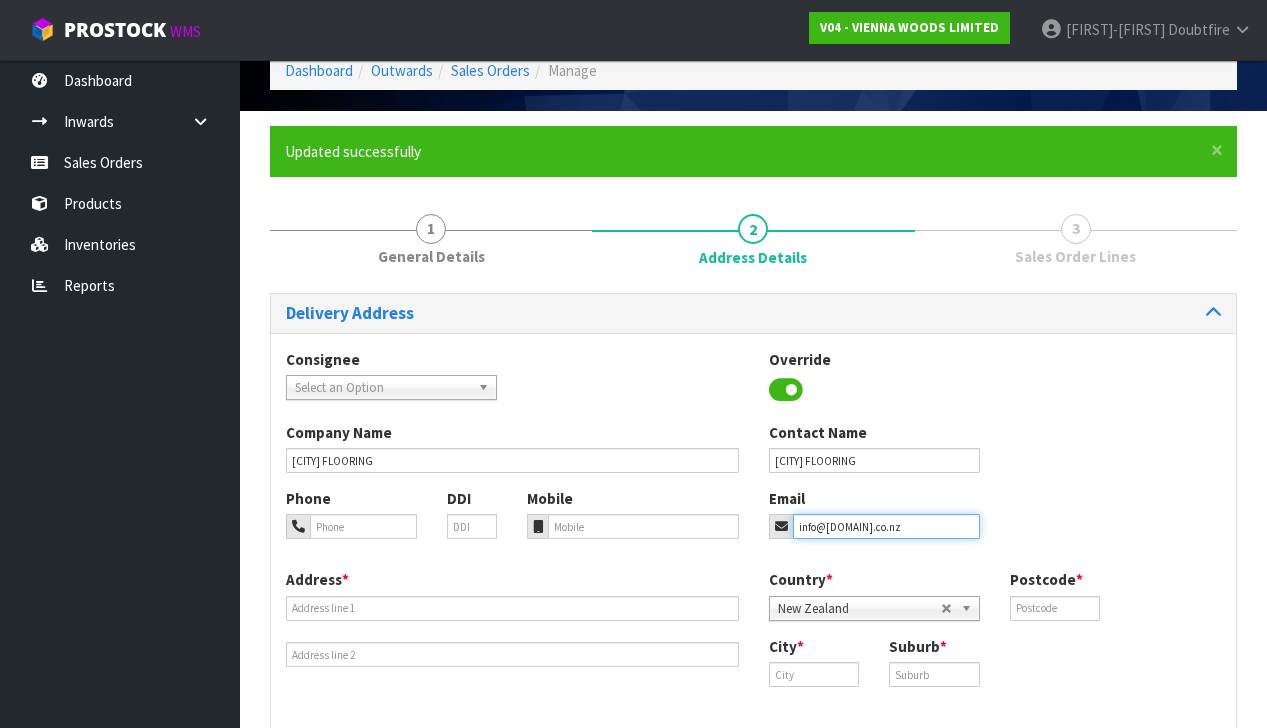 type on "info@[DOMAIN].co.nz" 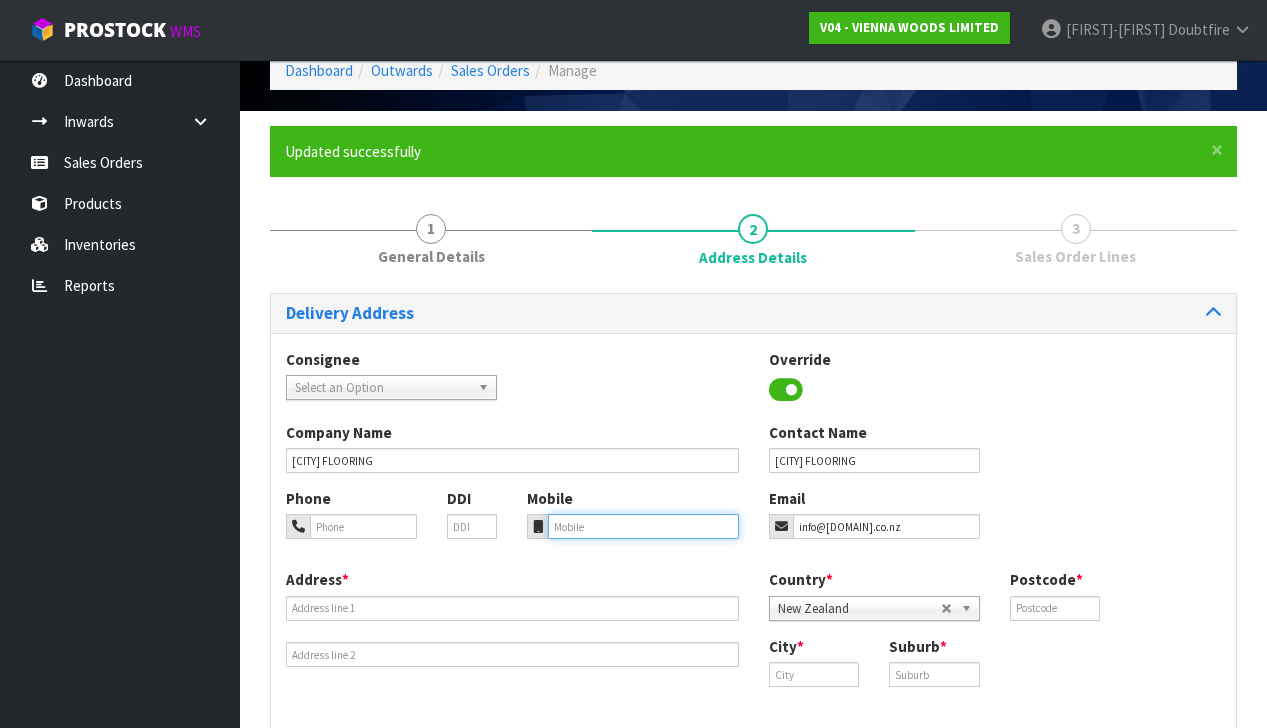 click at bounding box center [643, 526] 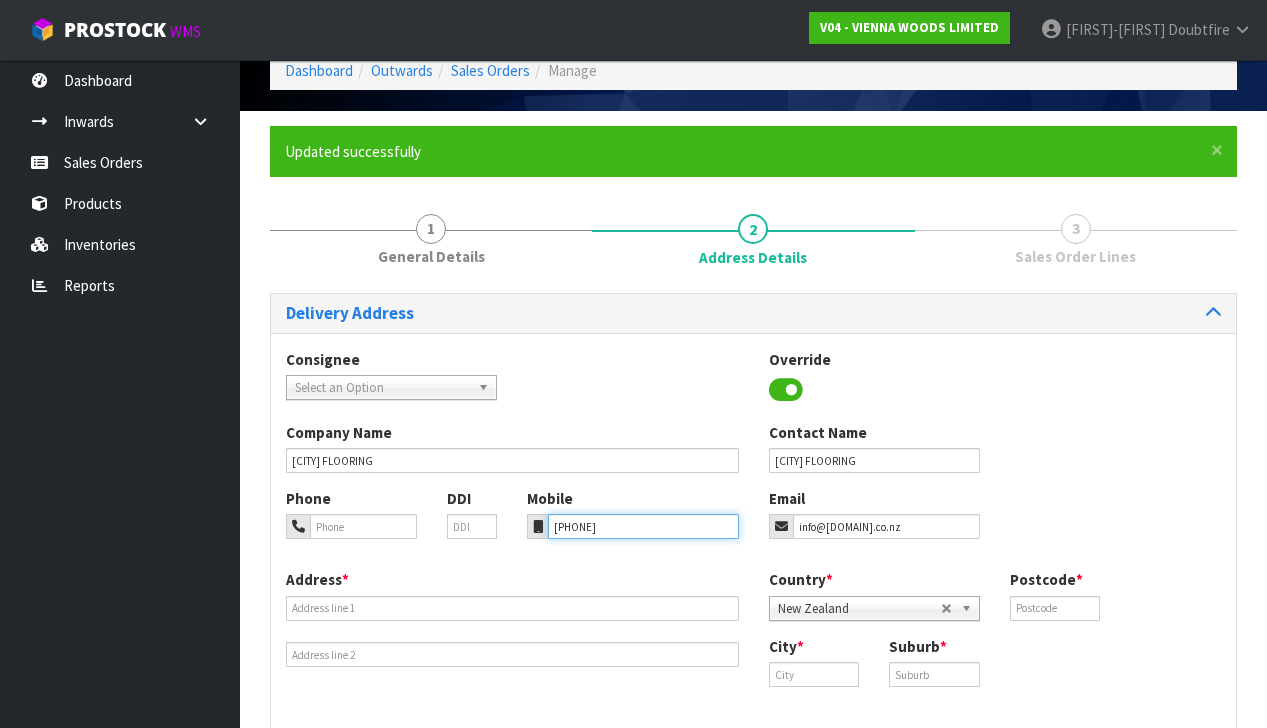type on "[PHONE]" 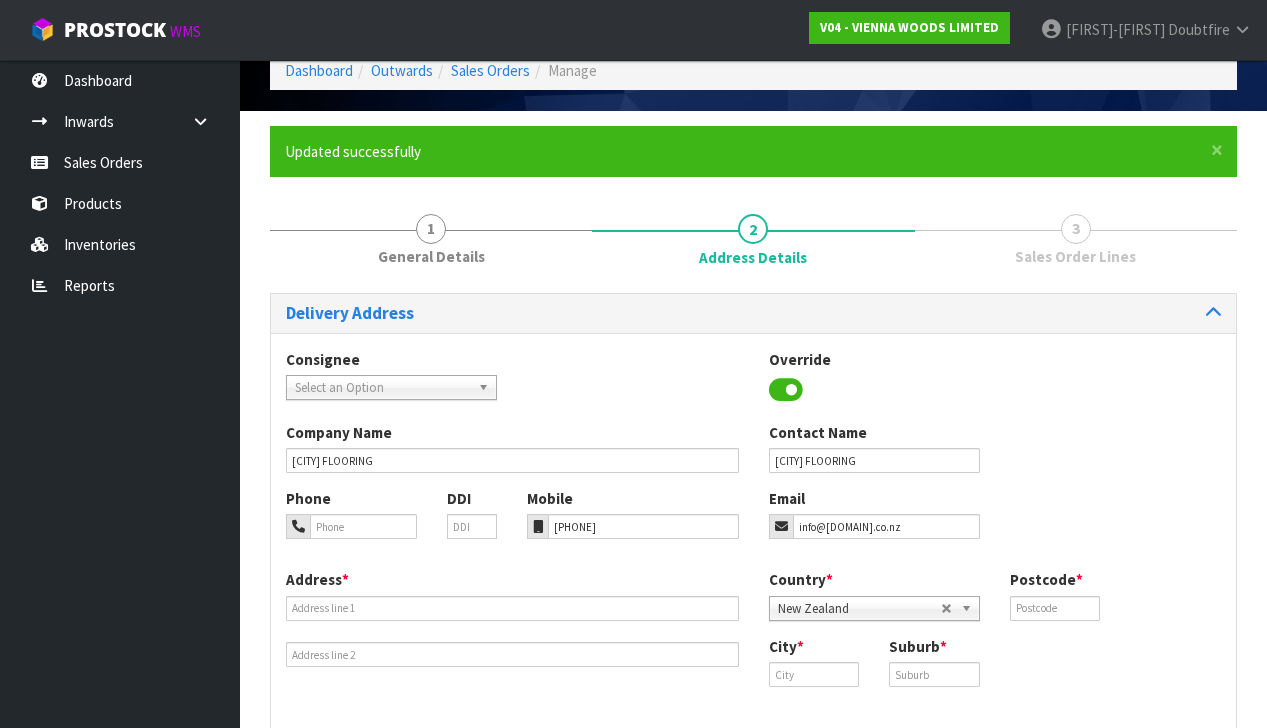 click on "Phone
DDI
Mobile
[PHONE]
Email
info@[DOMAIN].co.nz" at bounding box center (753, 528) 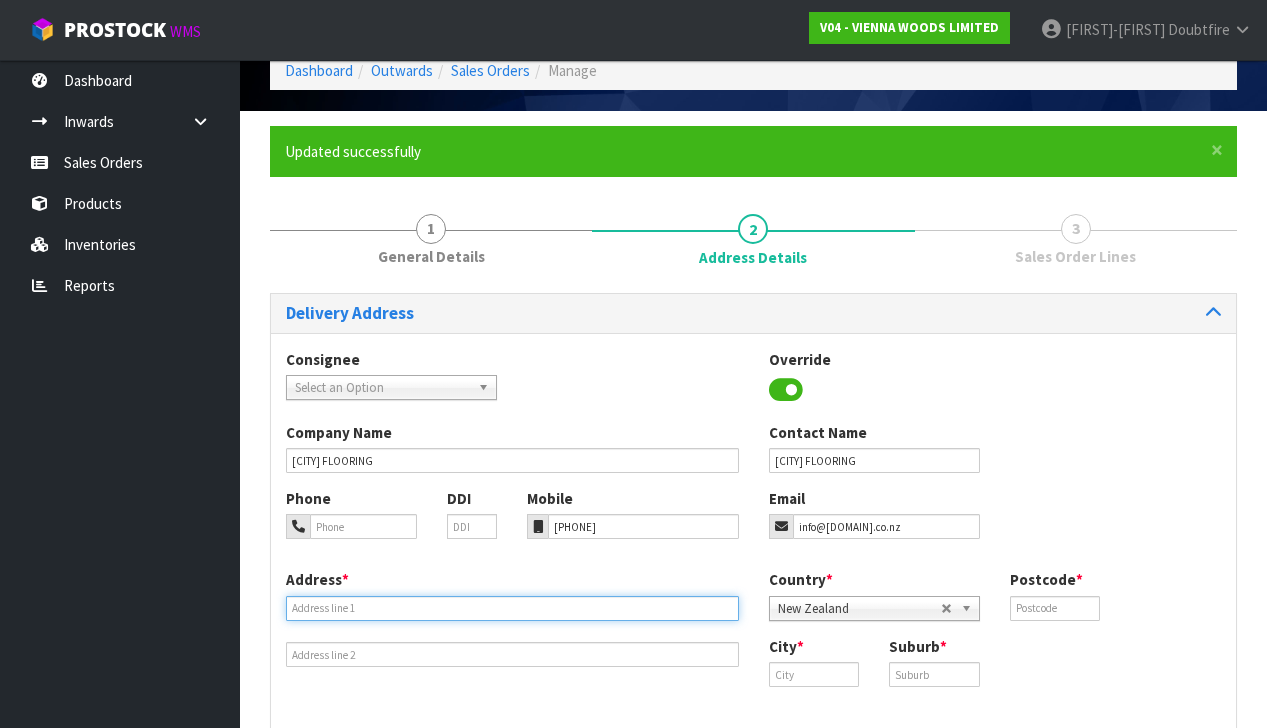 paste on "[NUMBER] [STREET], [CITY], [STATE]" 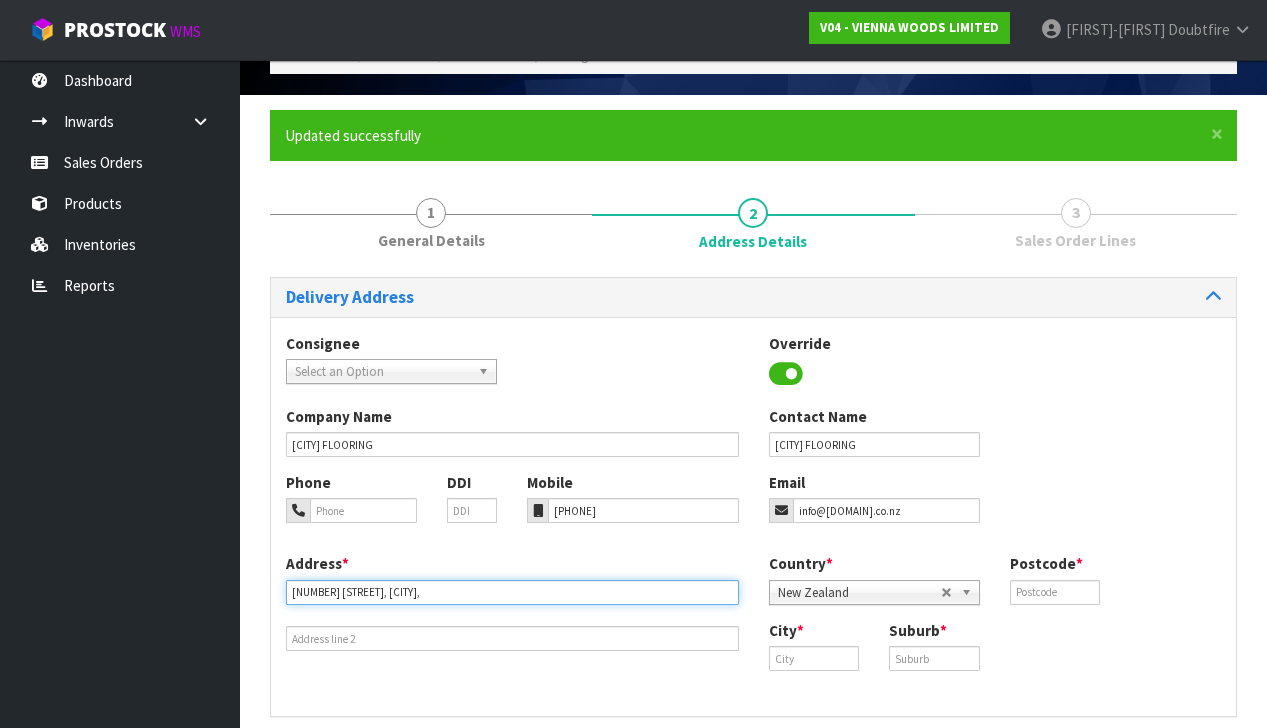 scroll, scrollTop: 110, scrollLeft: 0, axis: vertical 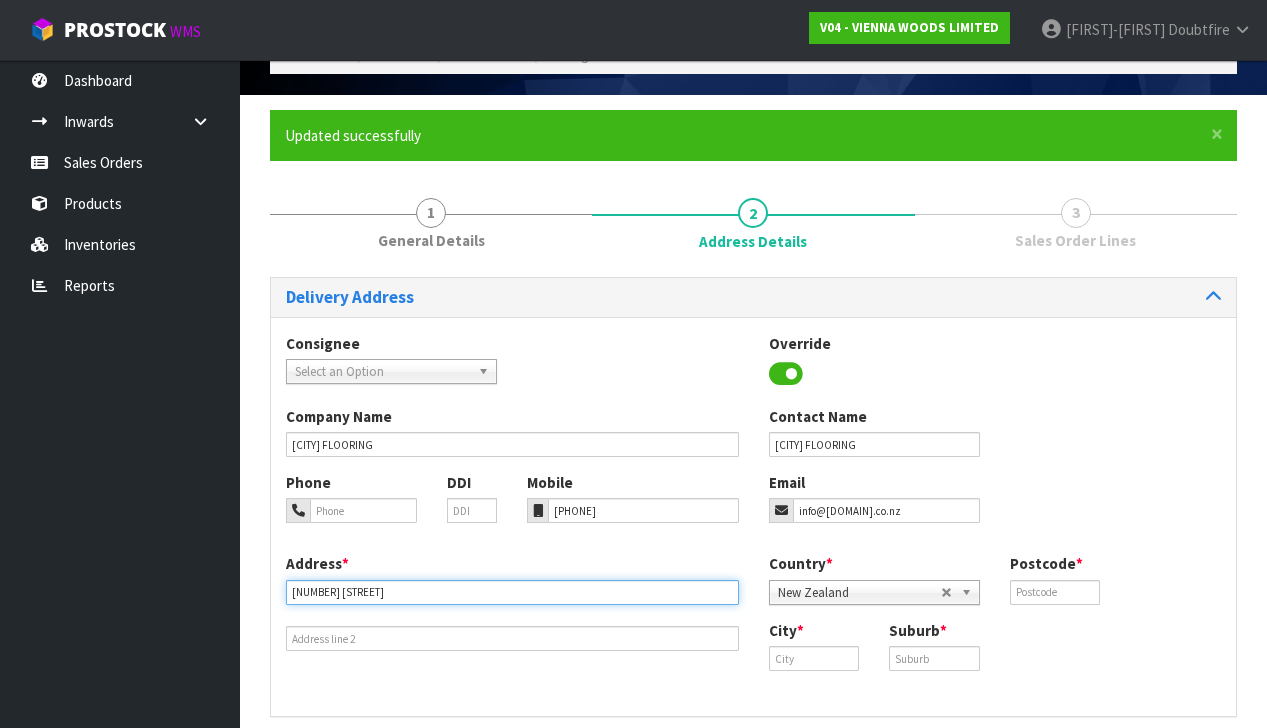 type on "[NUMBER] [STREET]" 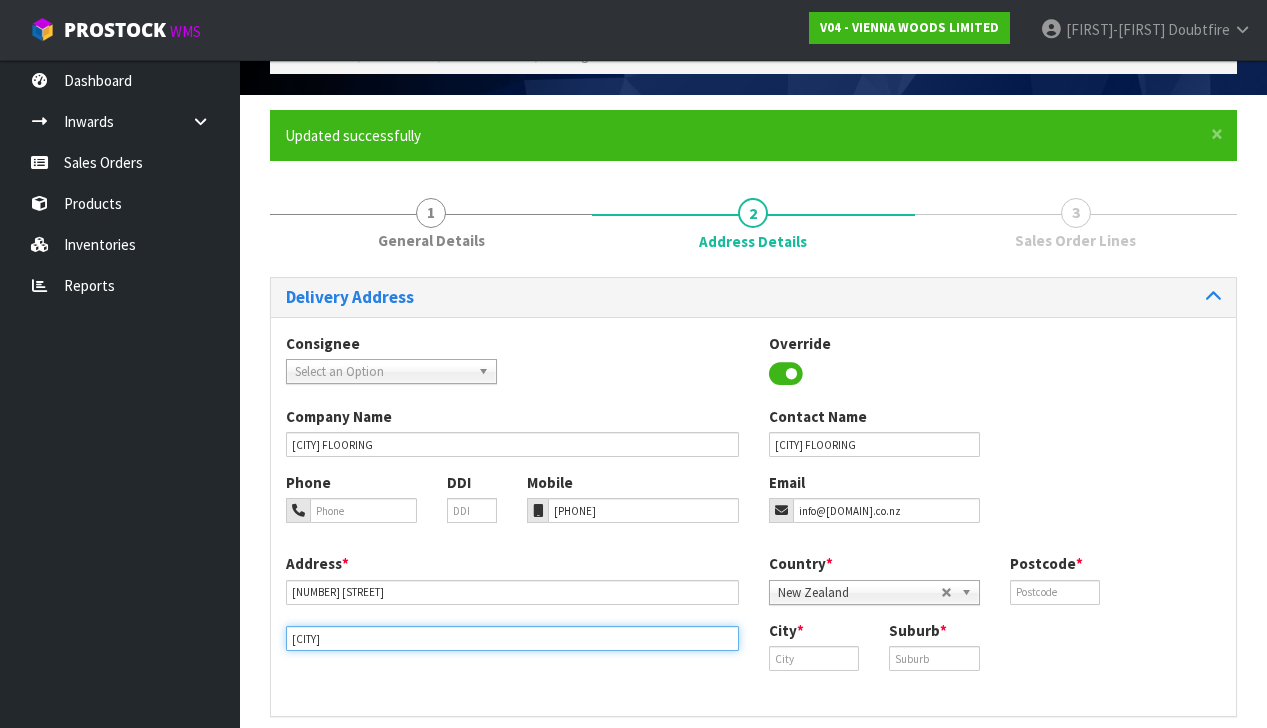 type on "[CITY]" 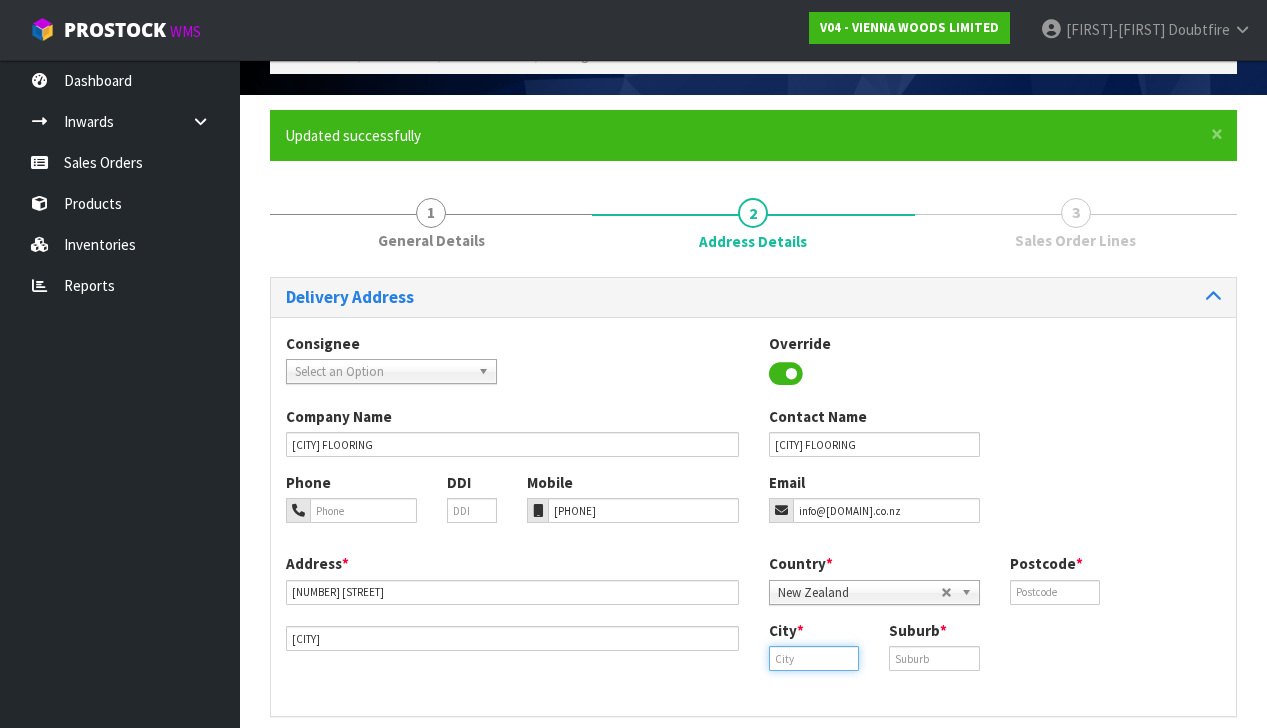 click at bounding box center (814, 658) 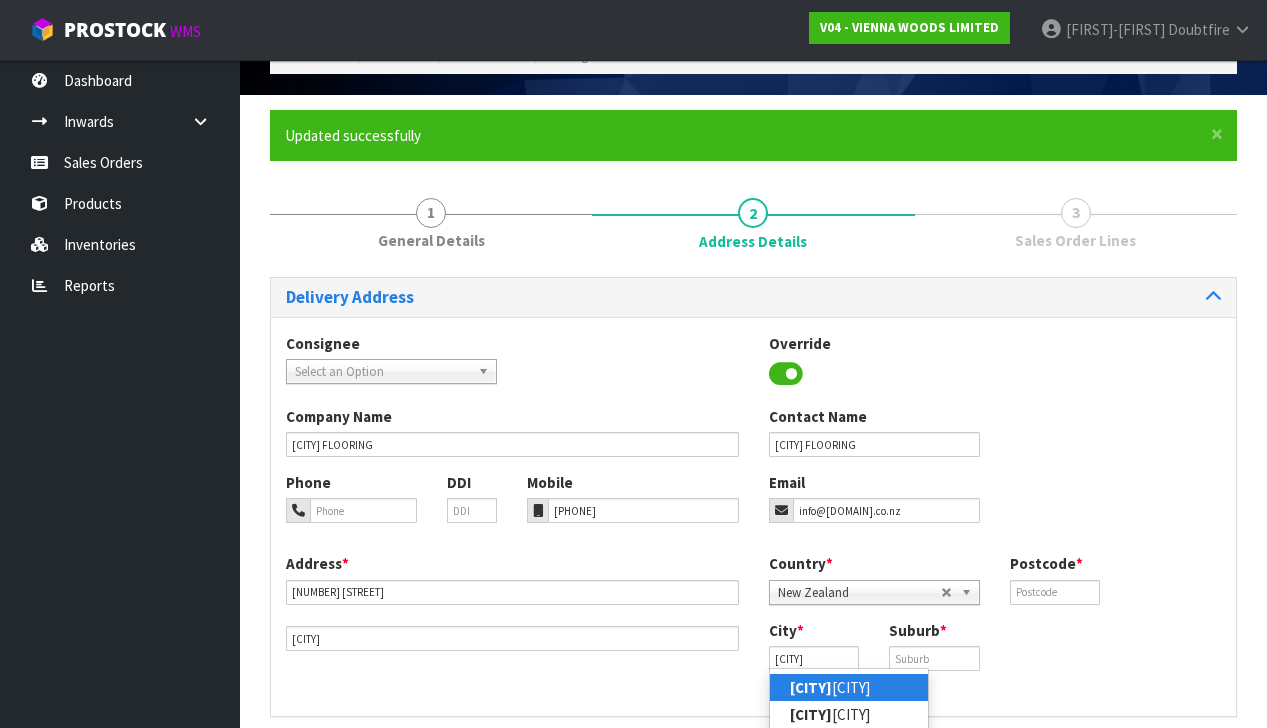 click on "[CITY]" at bounding box center (849, 687) 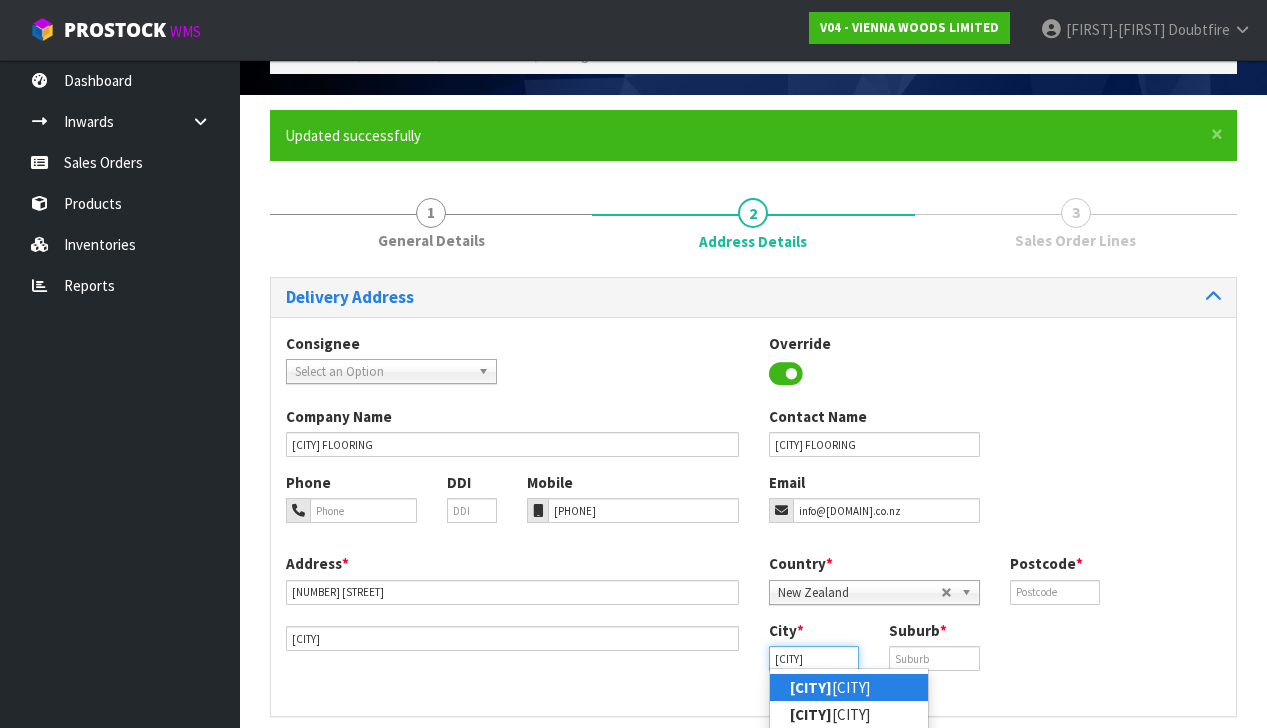 type on "[CITY]" 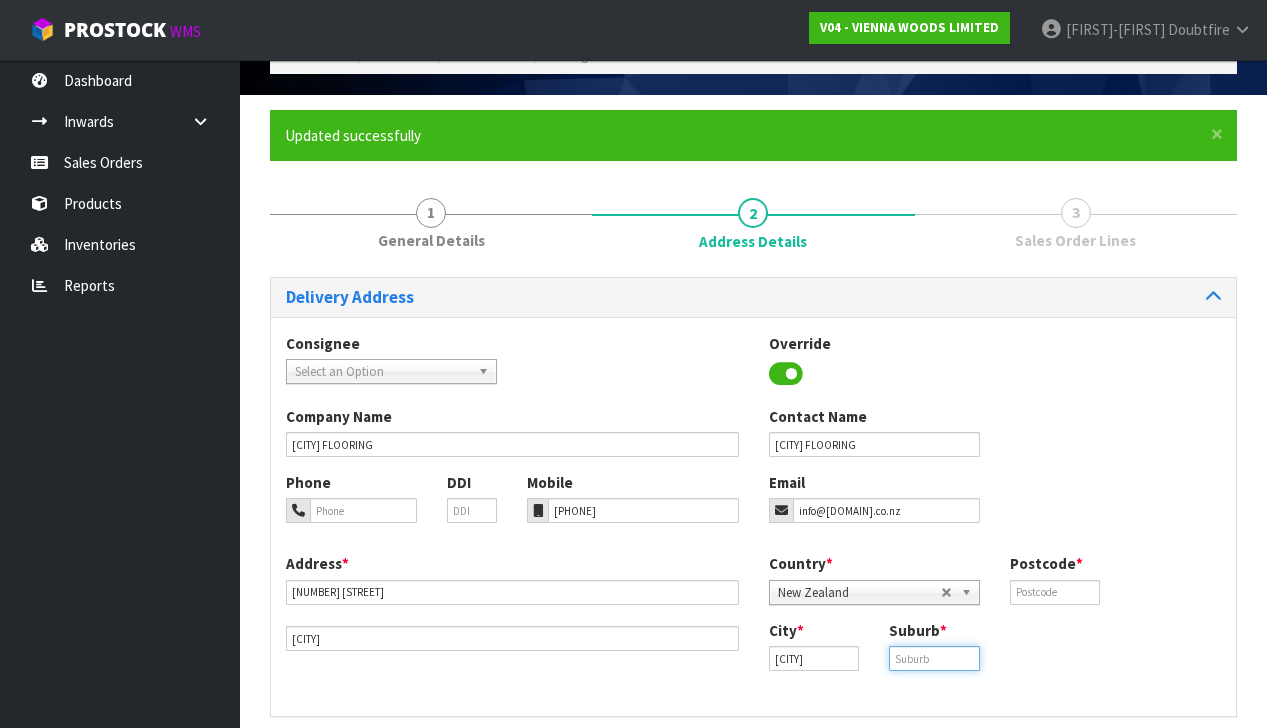 click at bounding box center [934, 658] 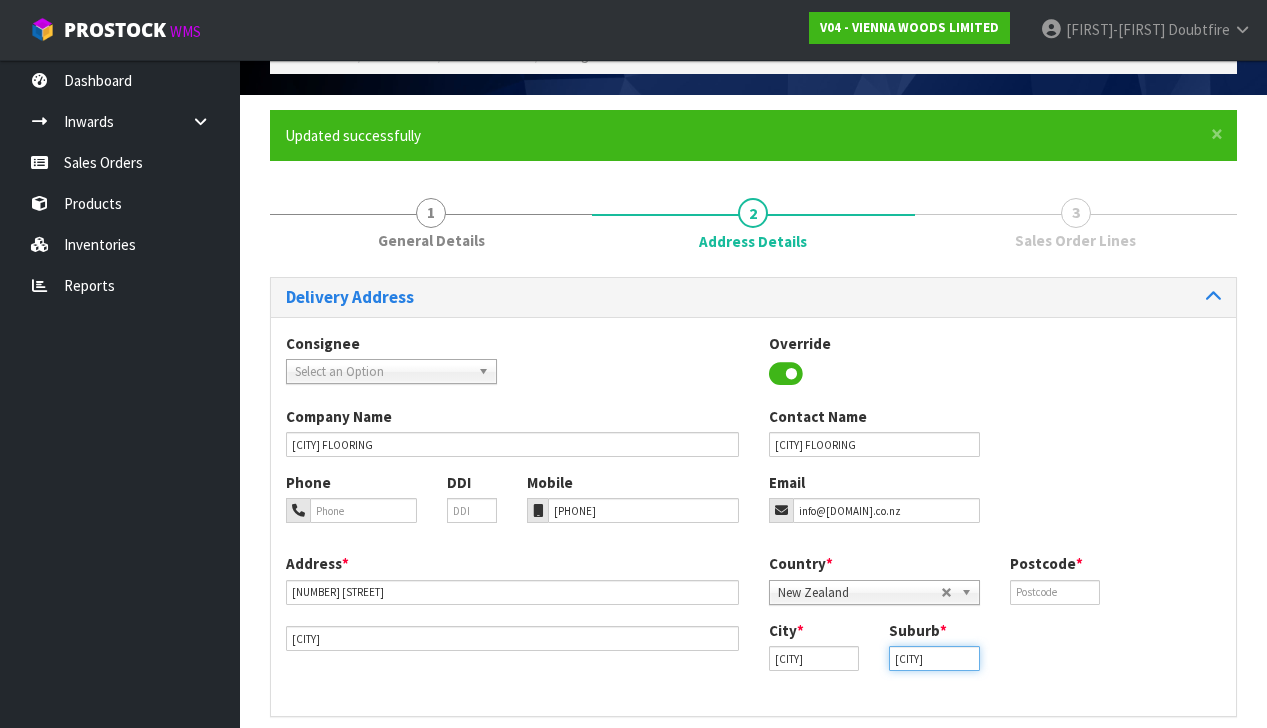 type on "[CITY]" 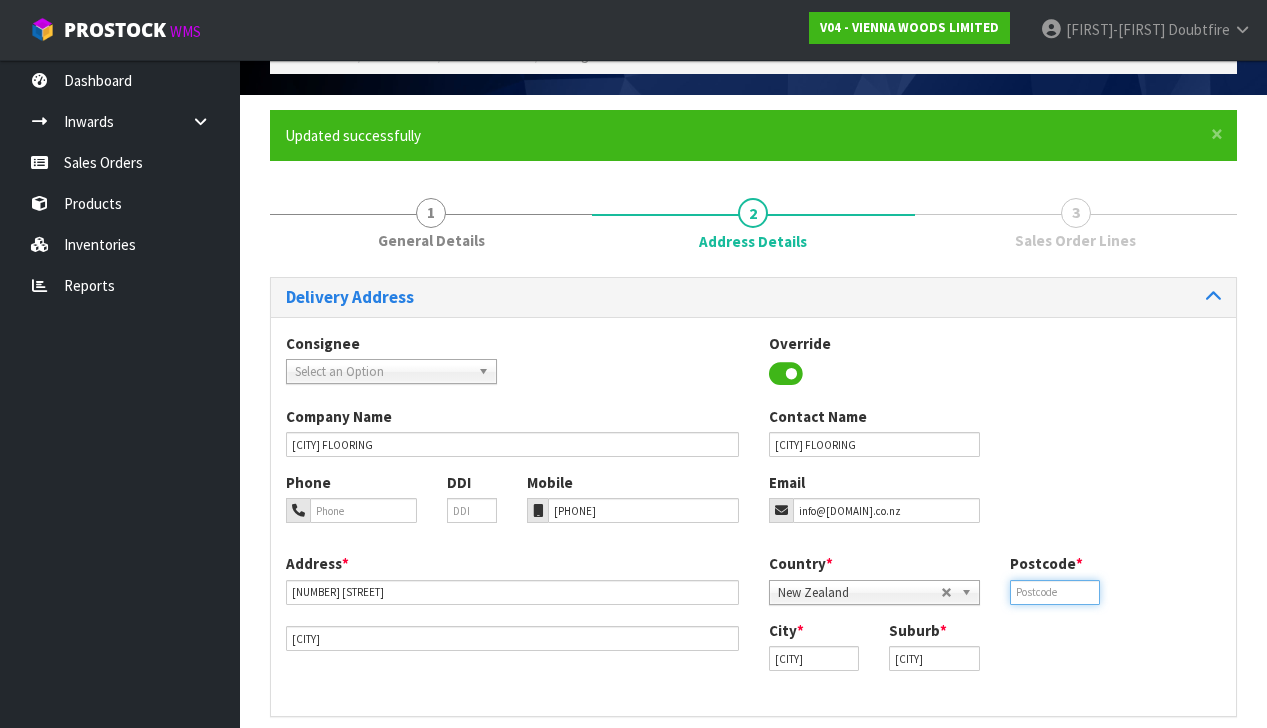 click at bounding box center (1055, 592) 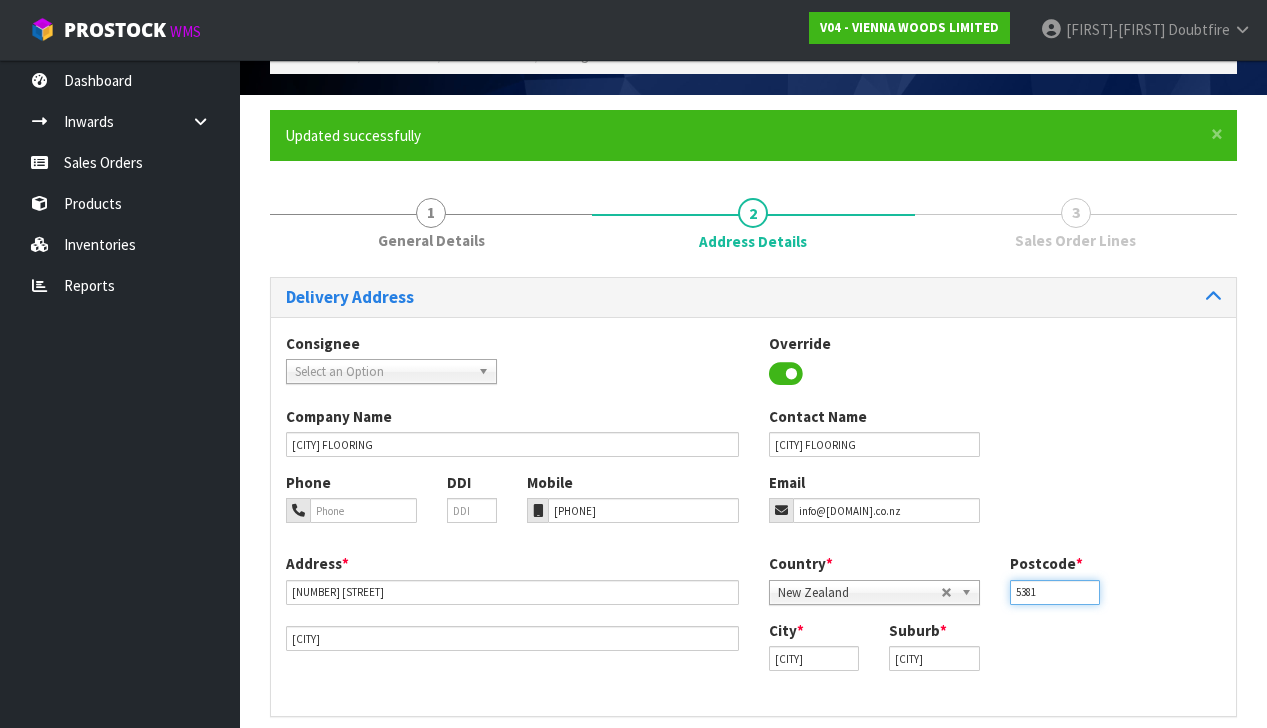 type on "5381" 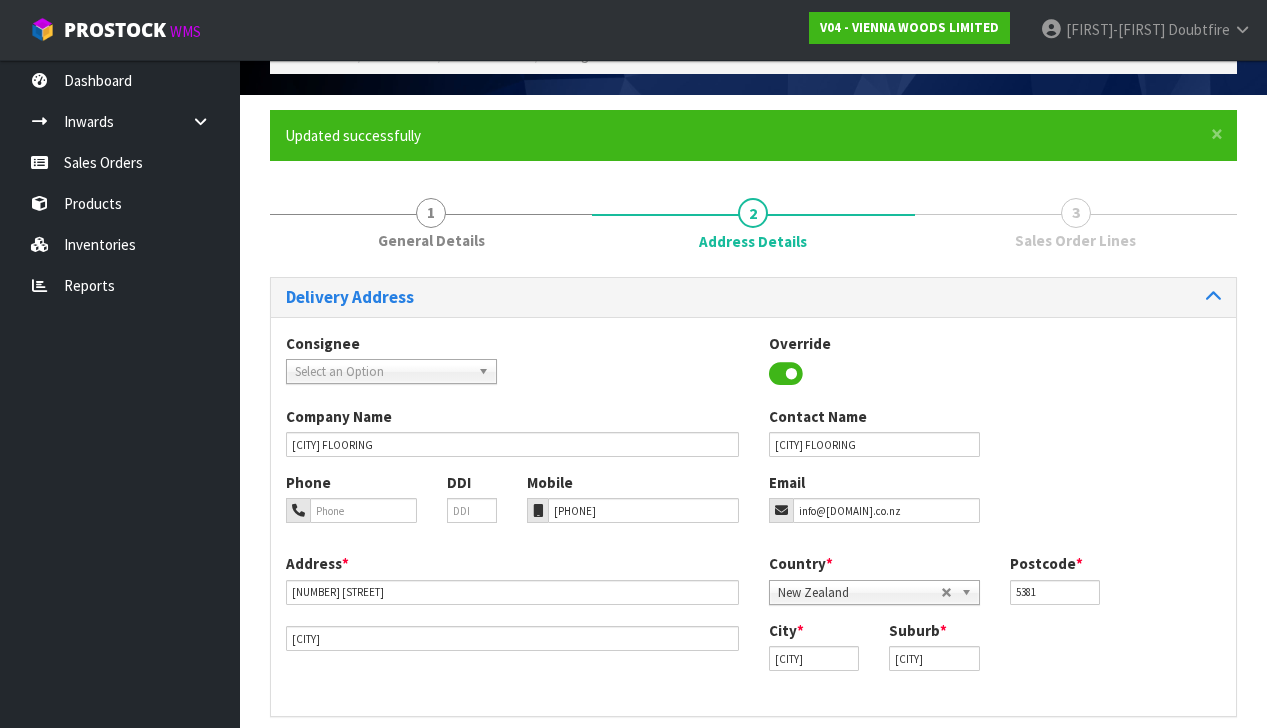 click on "Address  *
[NUMBER] [STREET]
[CITY]" at bounding box center (512, 602) 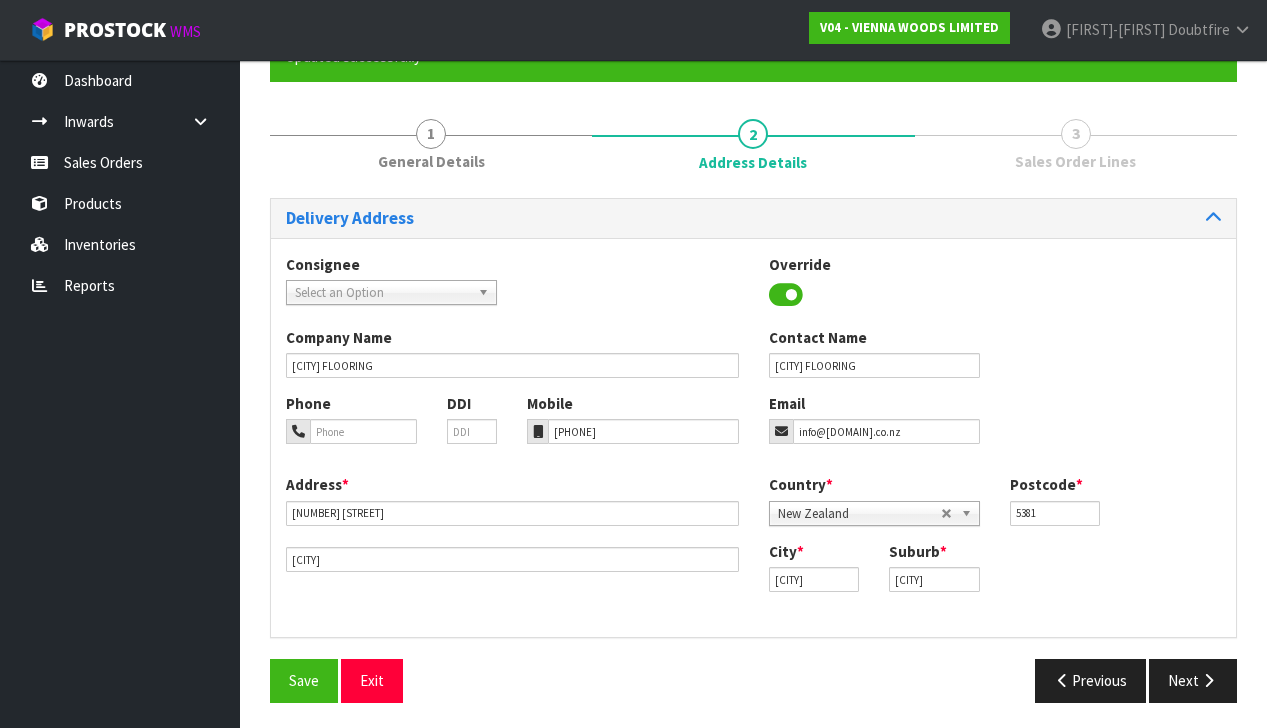 scroll, scrollTop: 188, scrollLeft: 0, axis: vertical 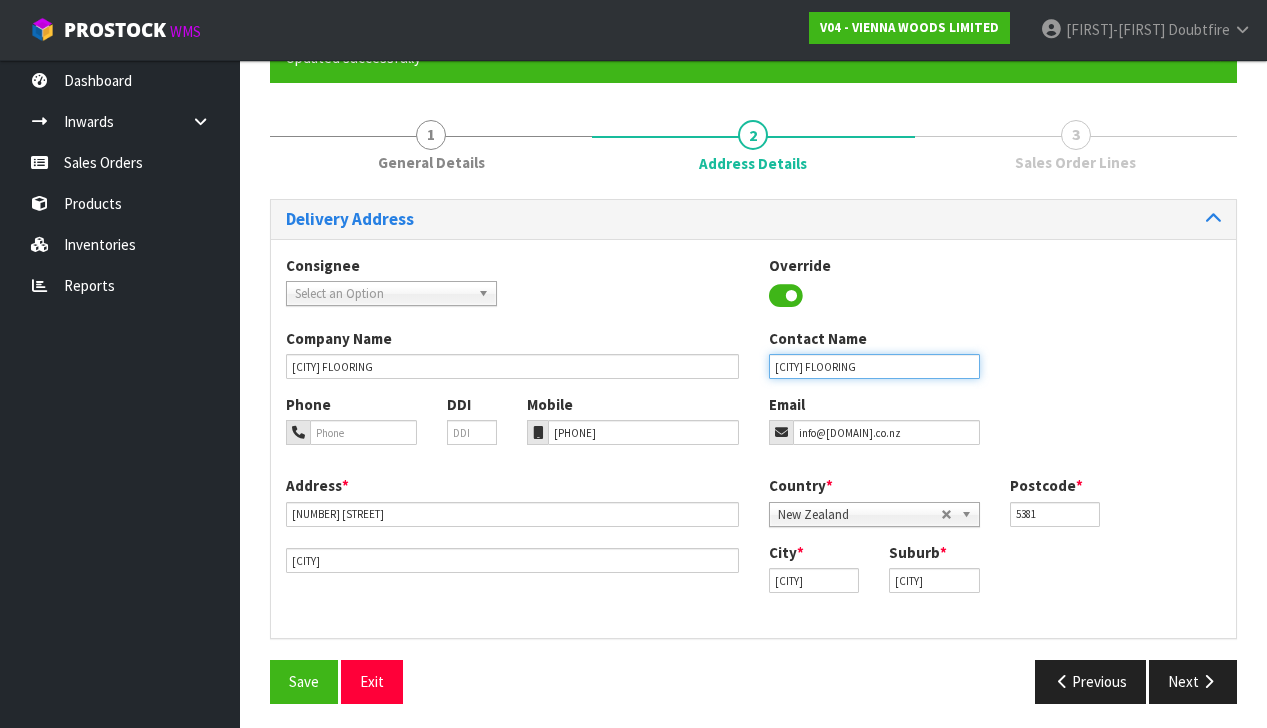 click on "[CITY] FLOORING" at bounding box center [874, 366] 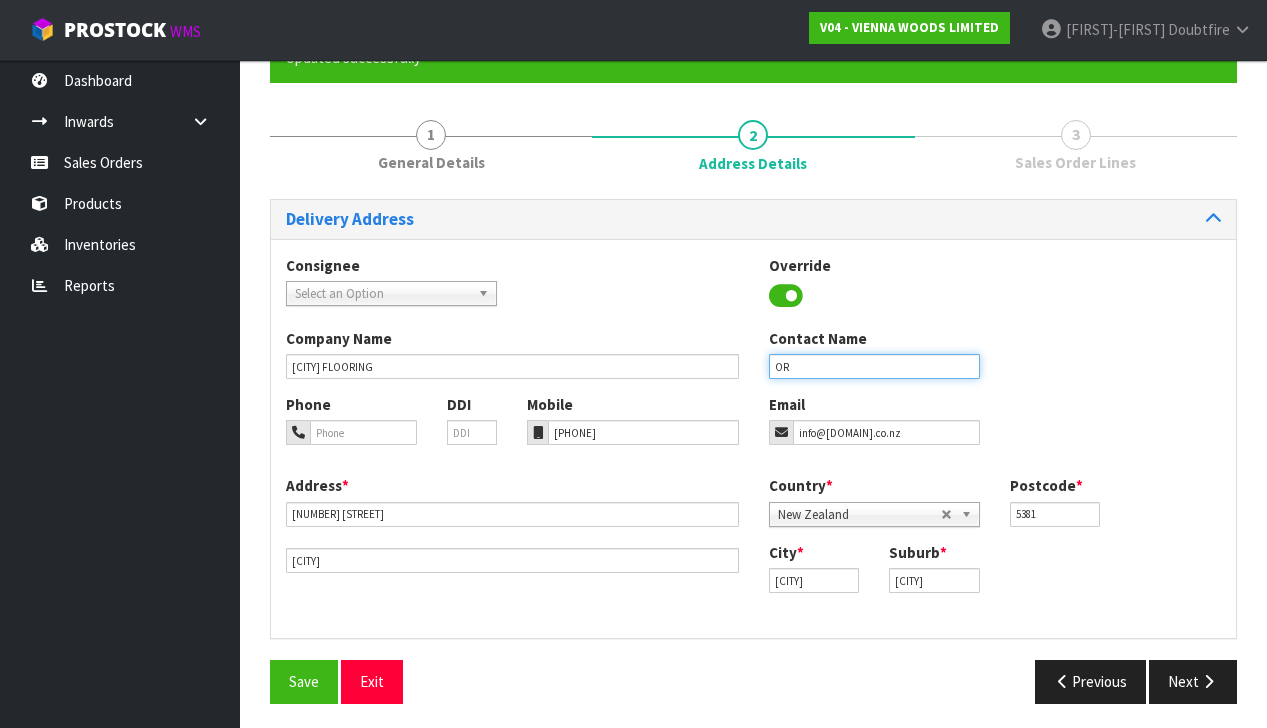 type on "O" 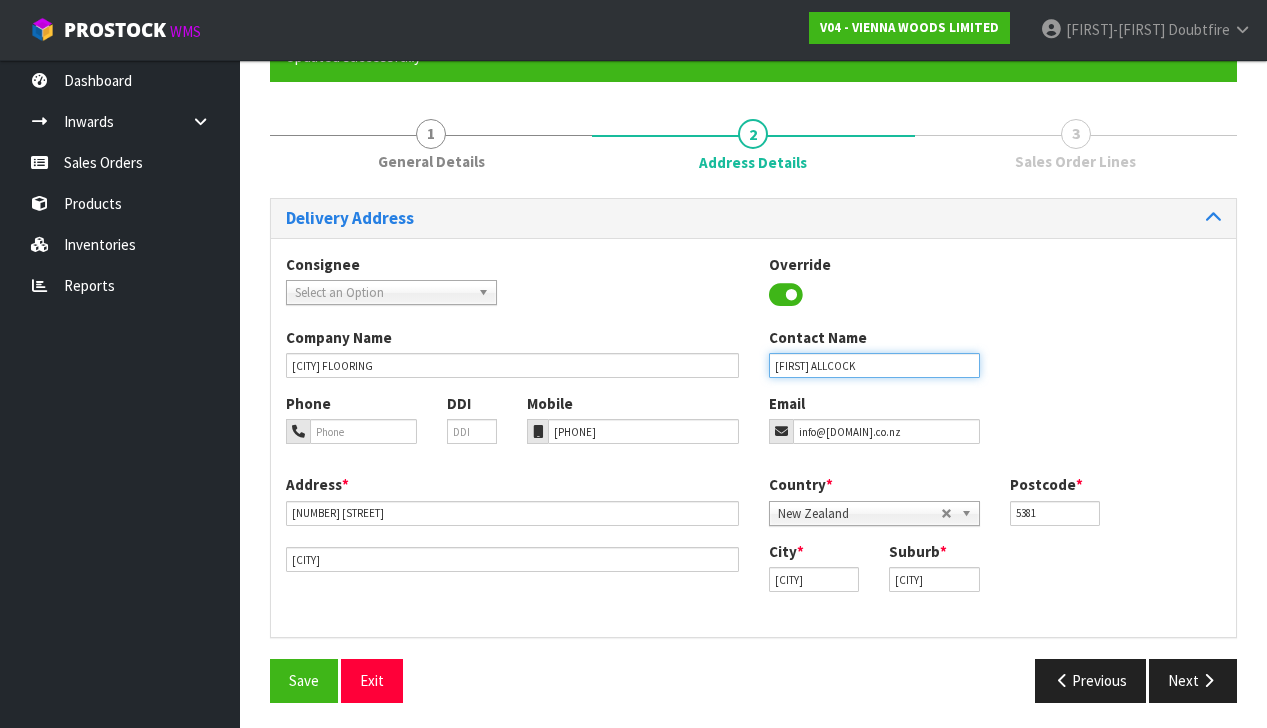 scroll, scrollTop: 188, scrollLeft: 0, axis: vertical 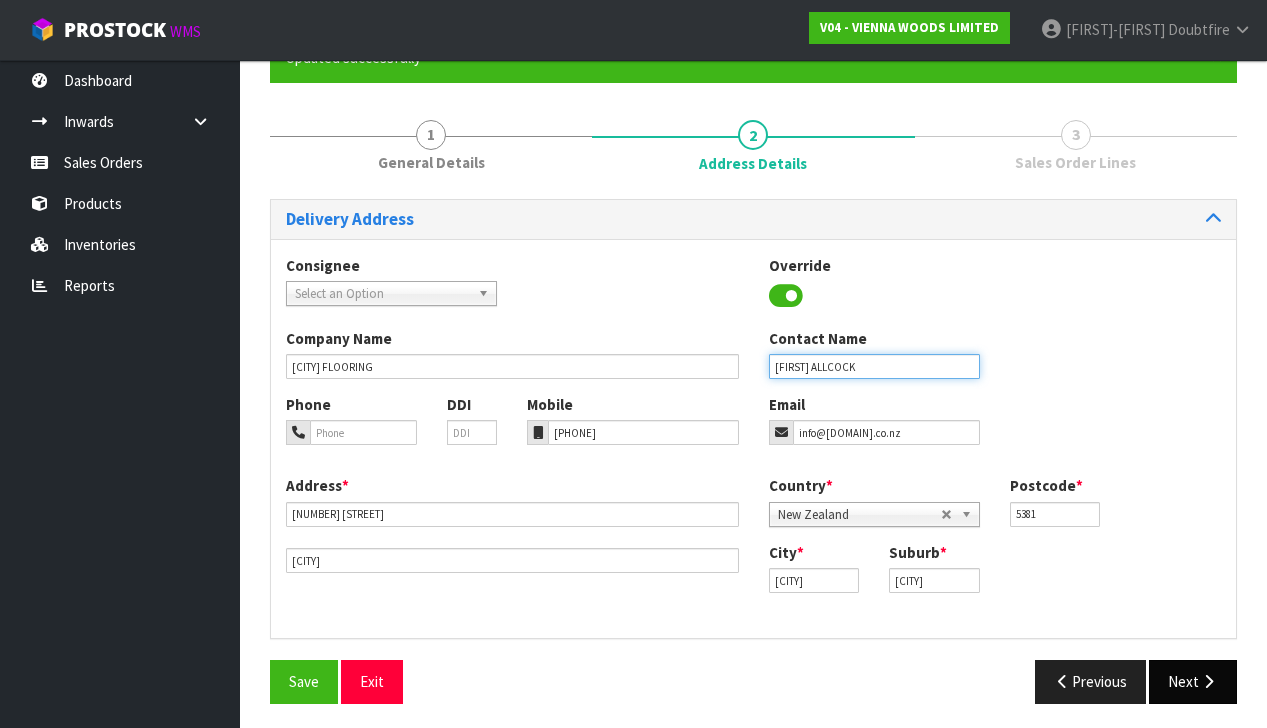 type on "[FIRST] ALLCOCK" 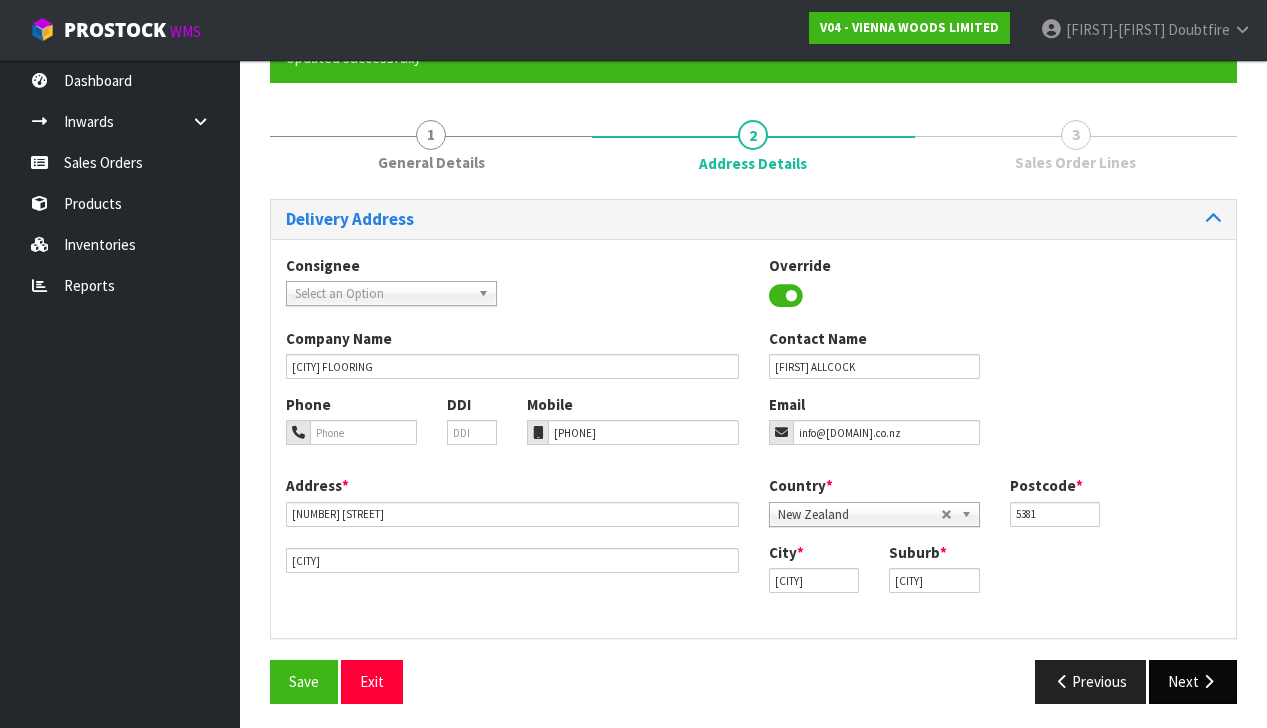 click on "Next" at bounding box center [1193, 681] 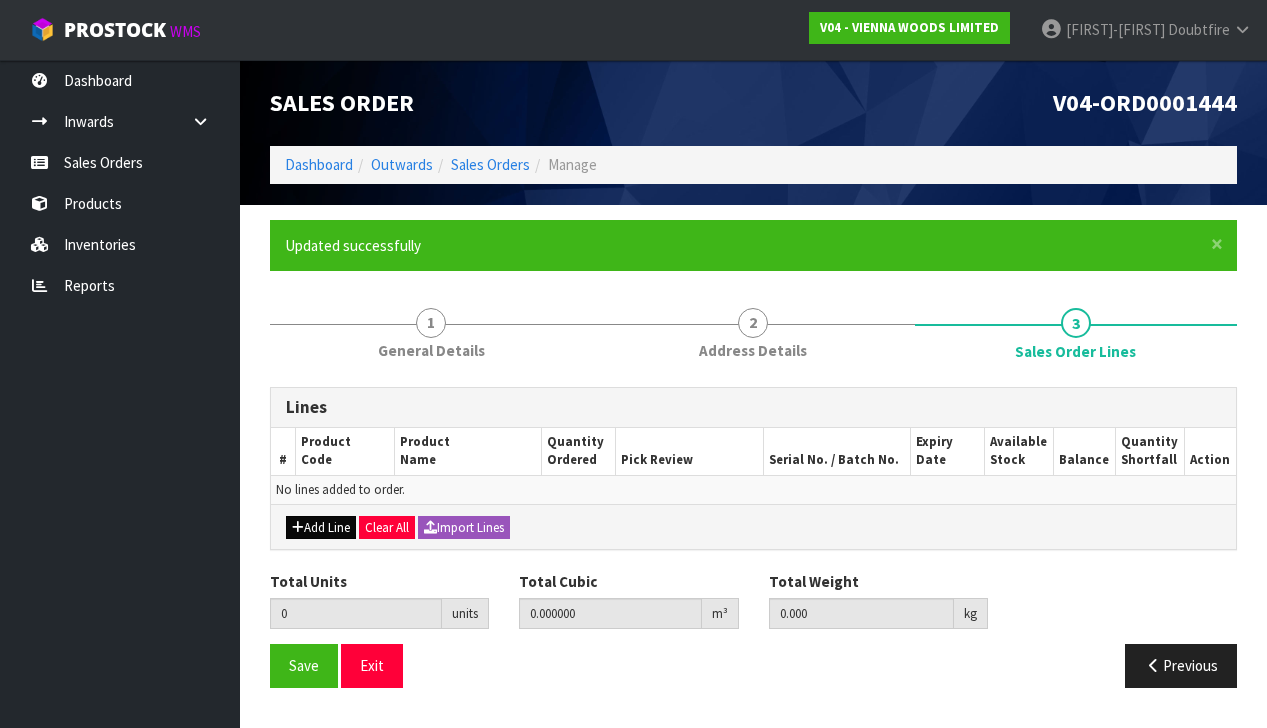 click on "Add Line" at bounding box center [321, 528] 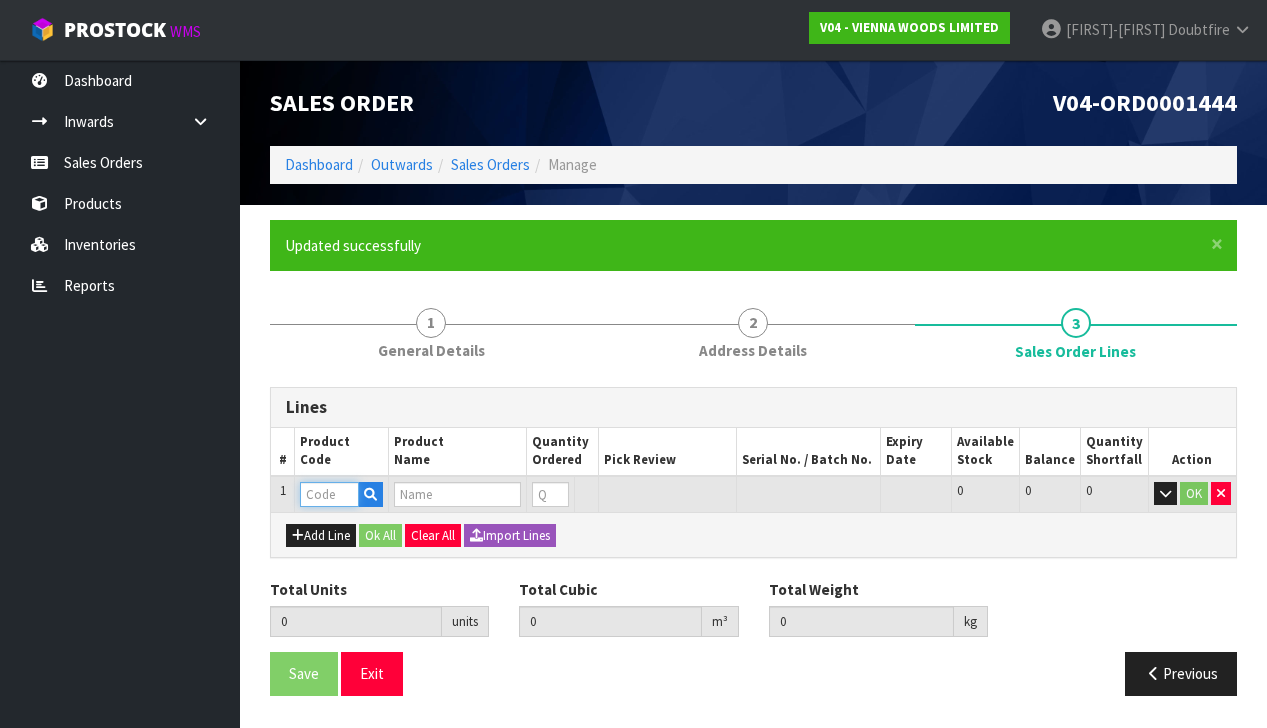 click at bounding box center (329, 494) 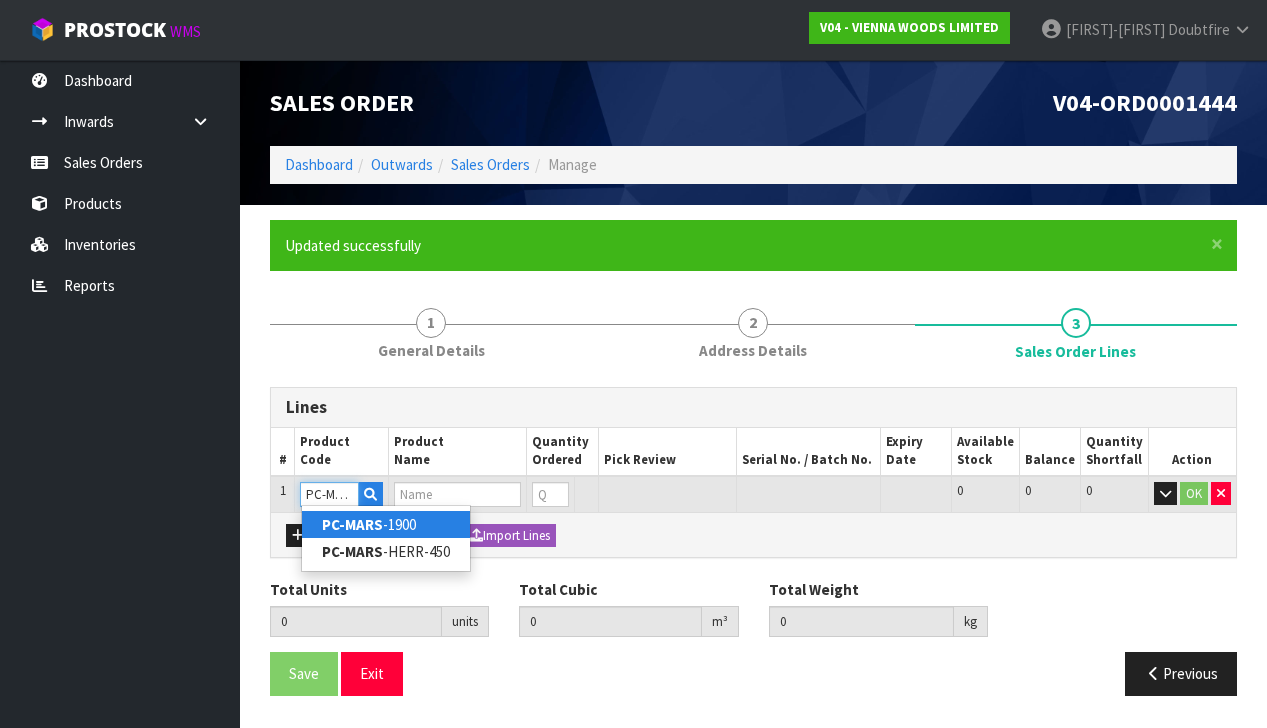 type on "PC-MARS" 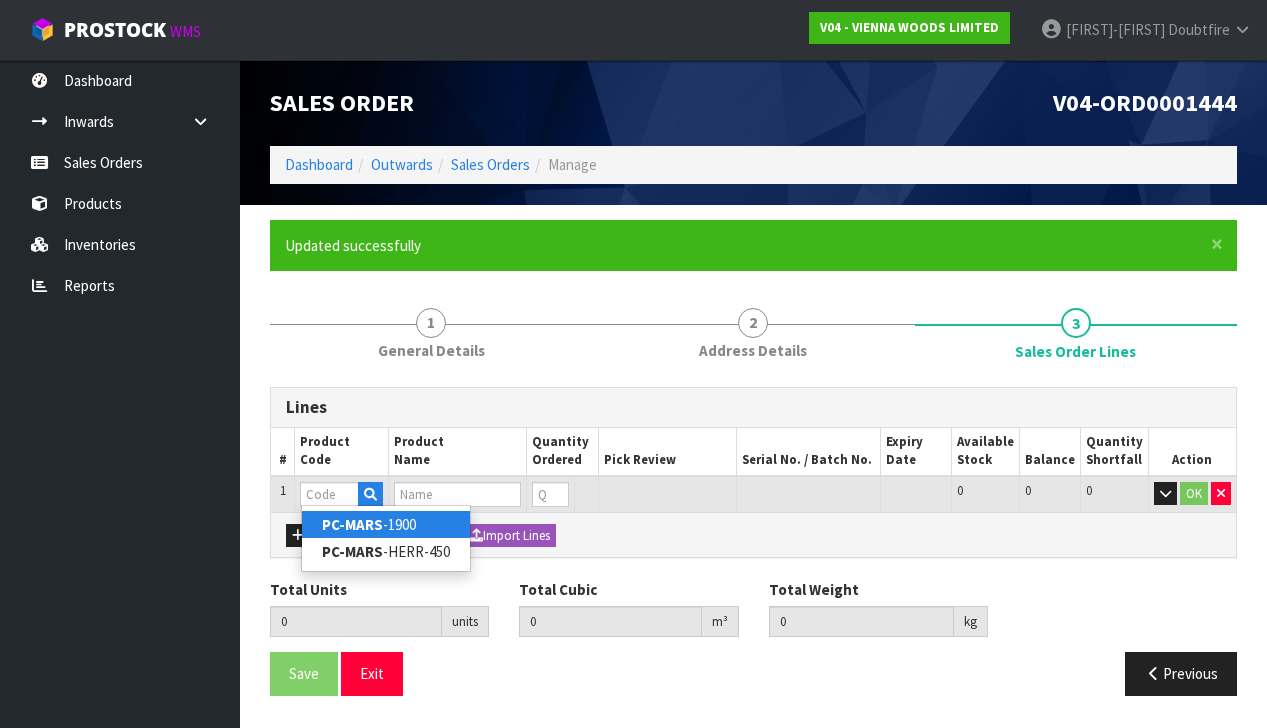 click on "PC-MARS -1900" at bounding box center (386, 524) 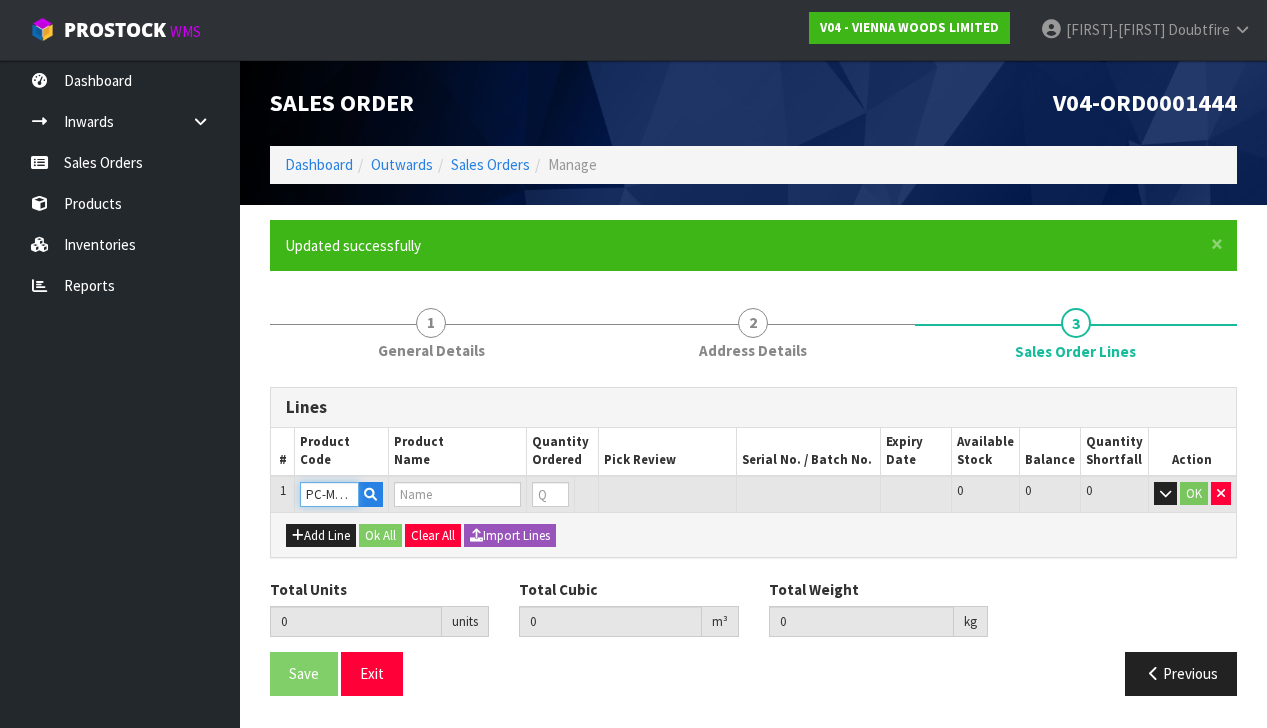 type on "0.000000" 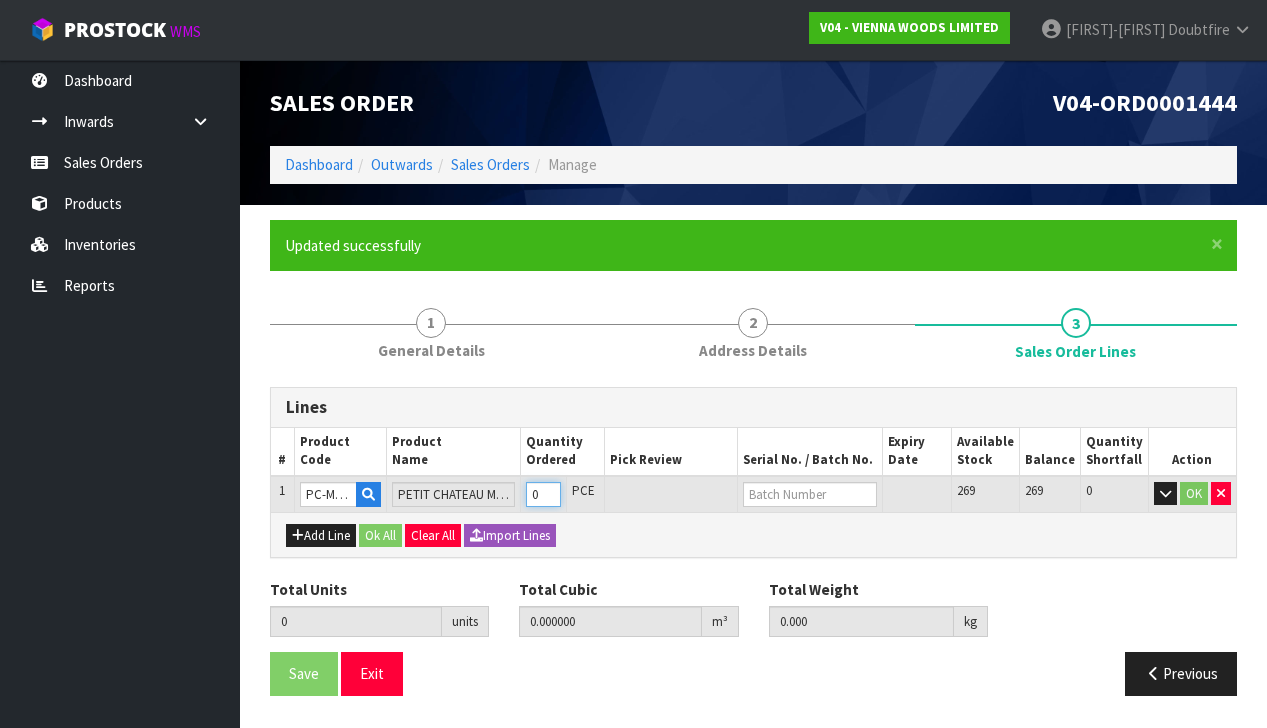 type on "1" 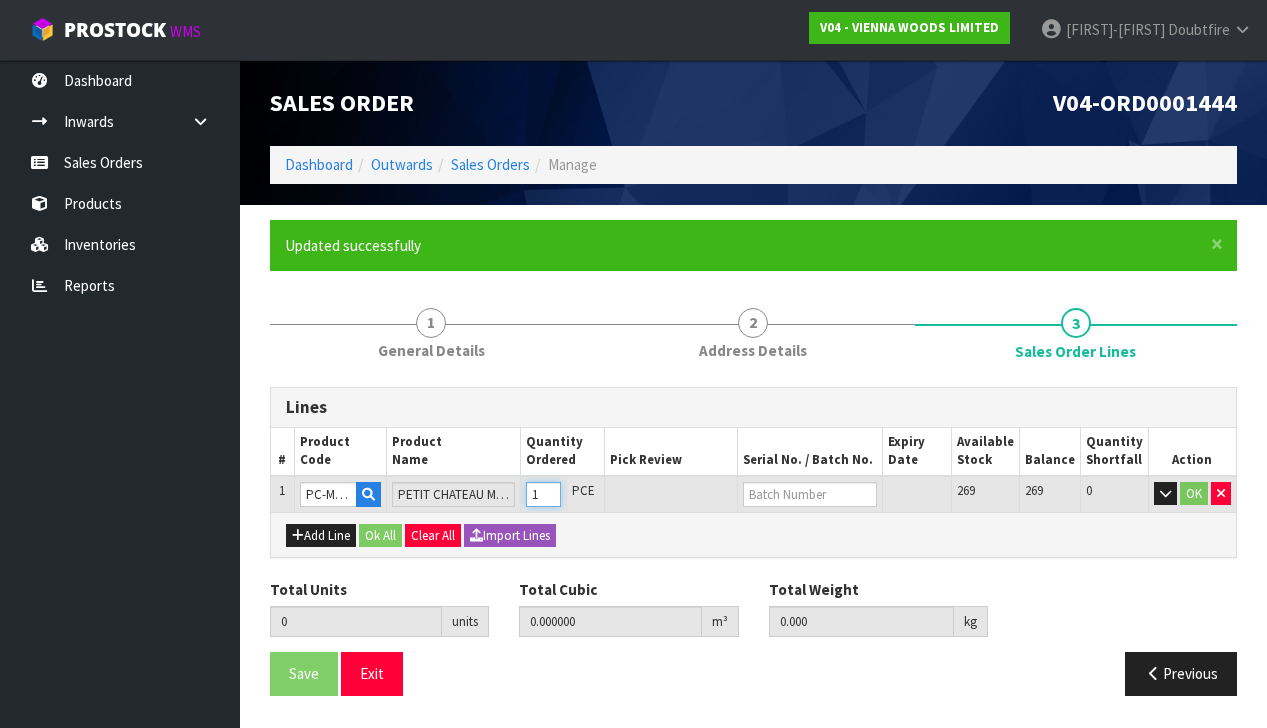 type on "1" 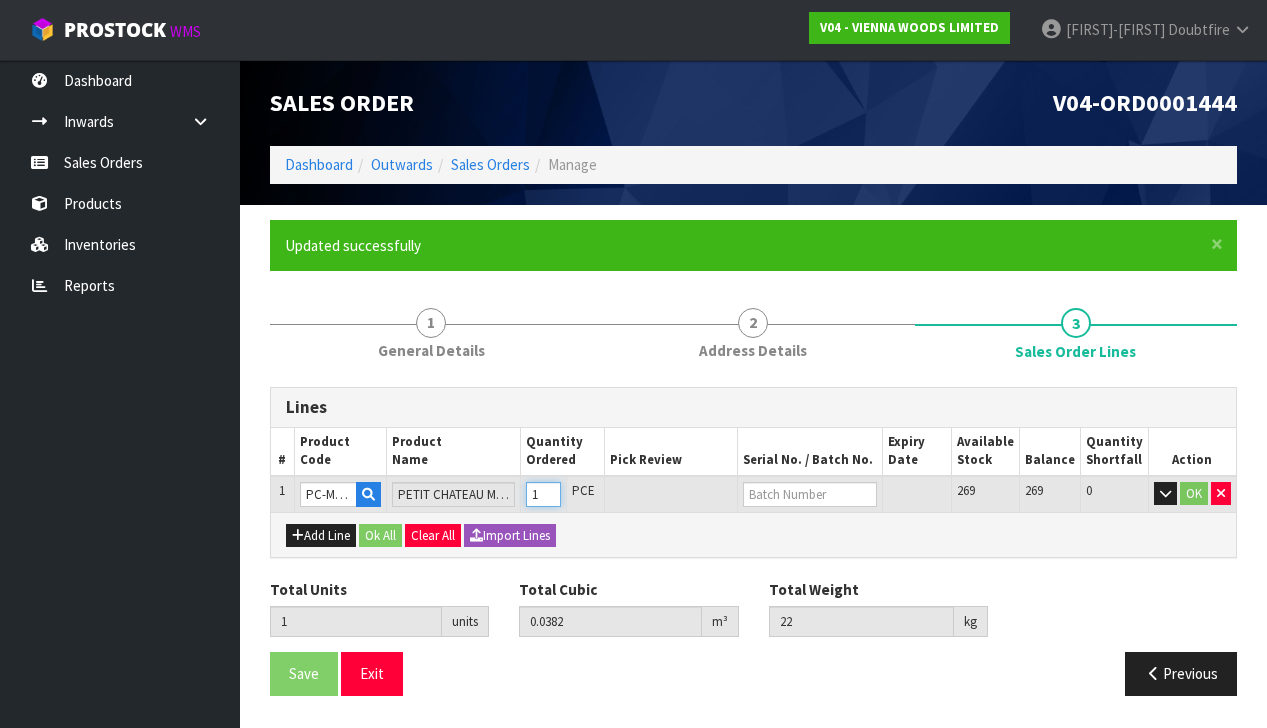 click on "1" at bounding box center (543, 494) 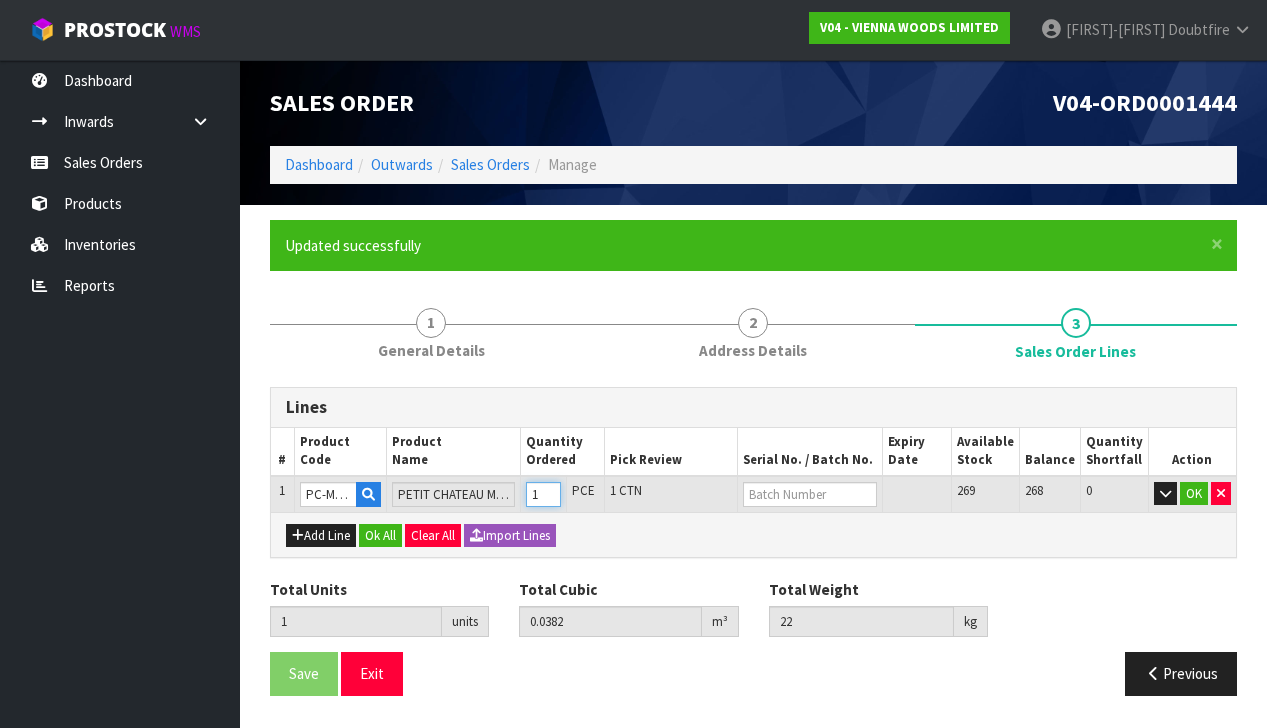 type on "0" 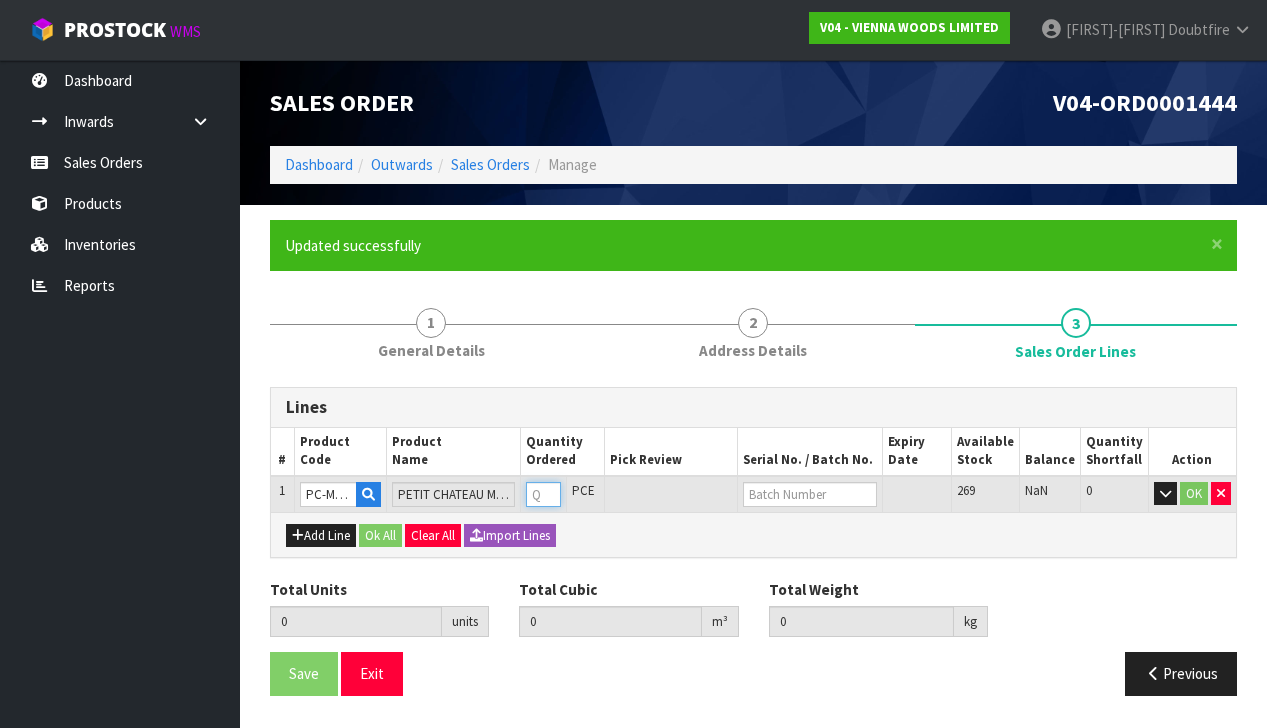 type on "7" 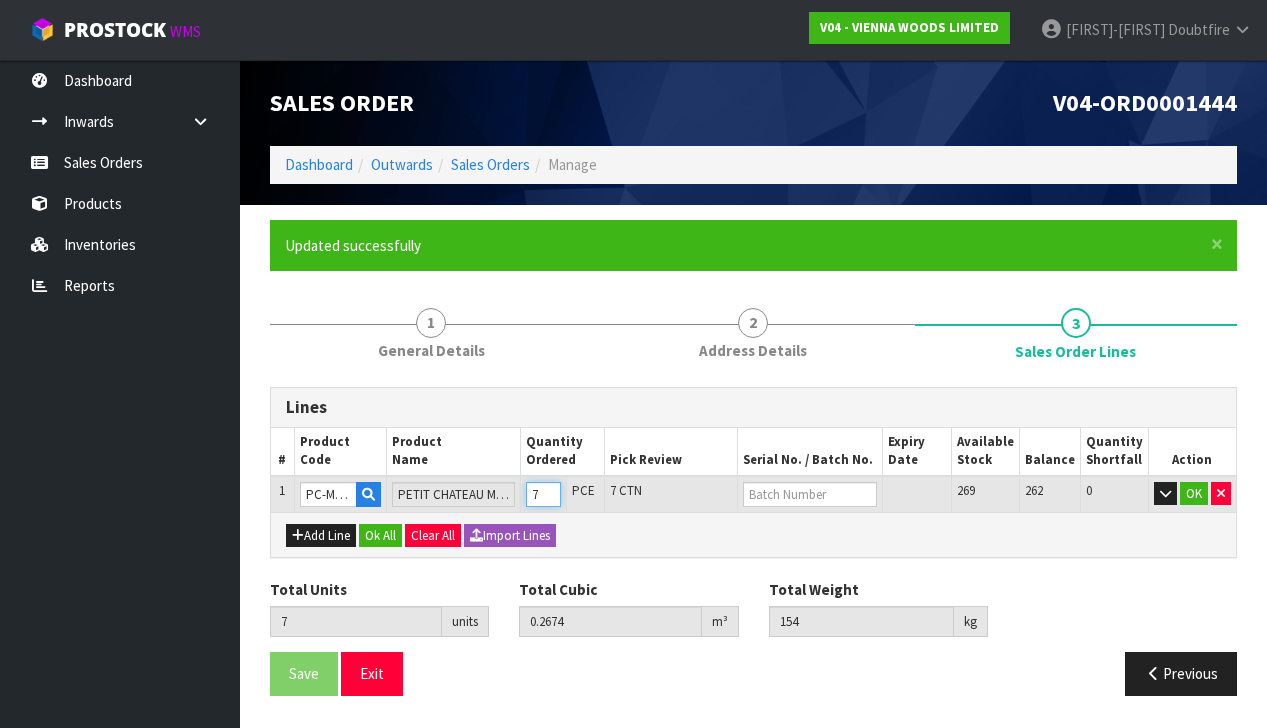 type on "70" 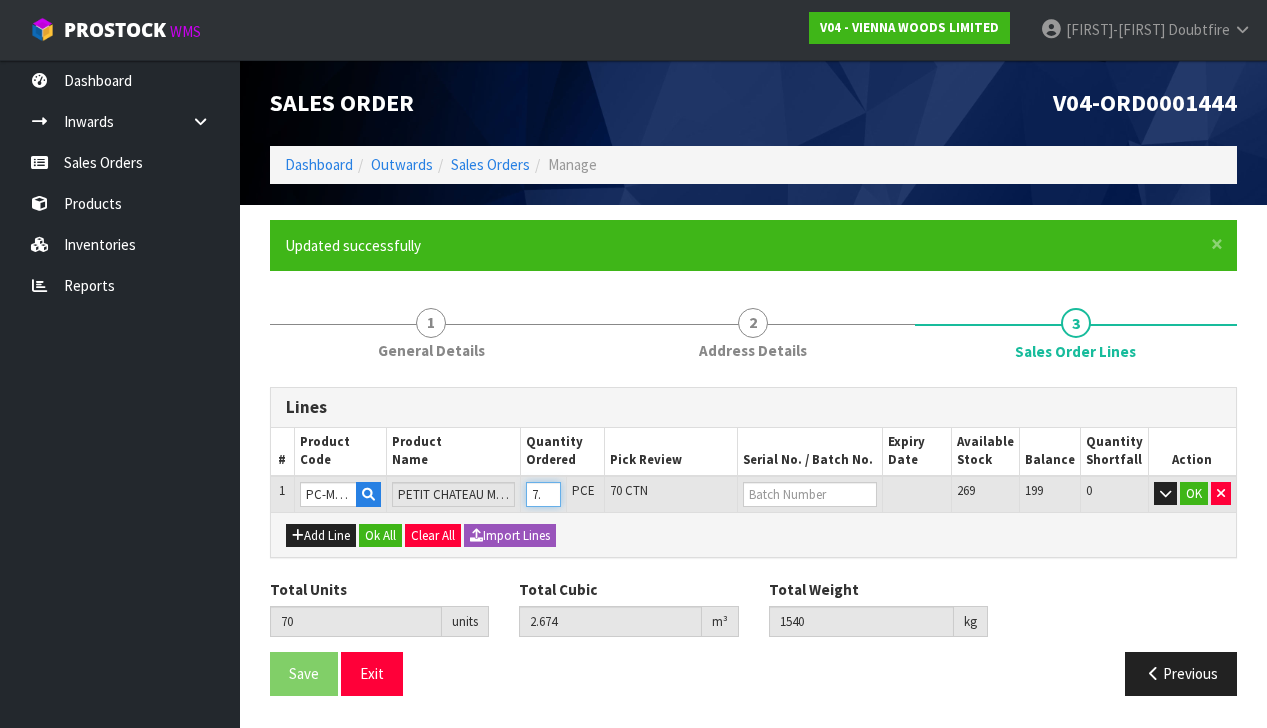 type on "70" 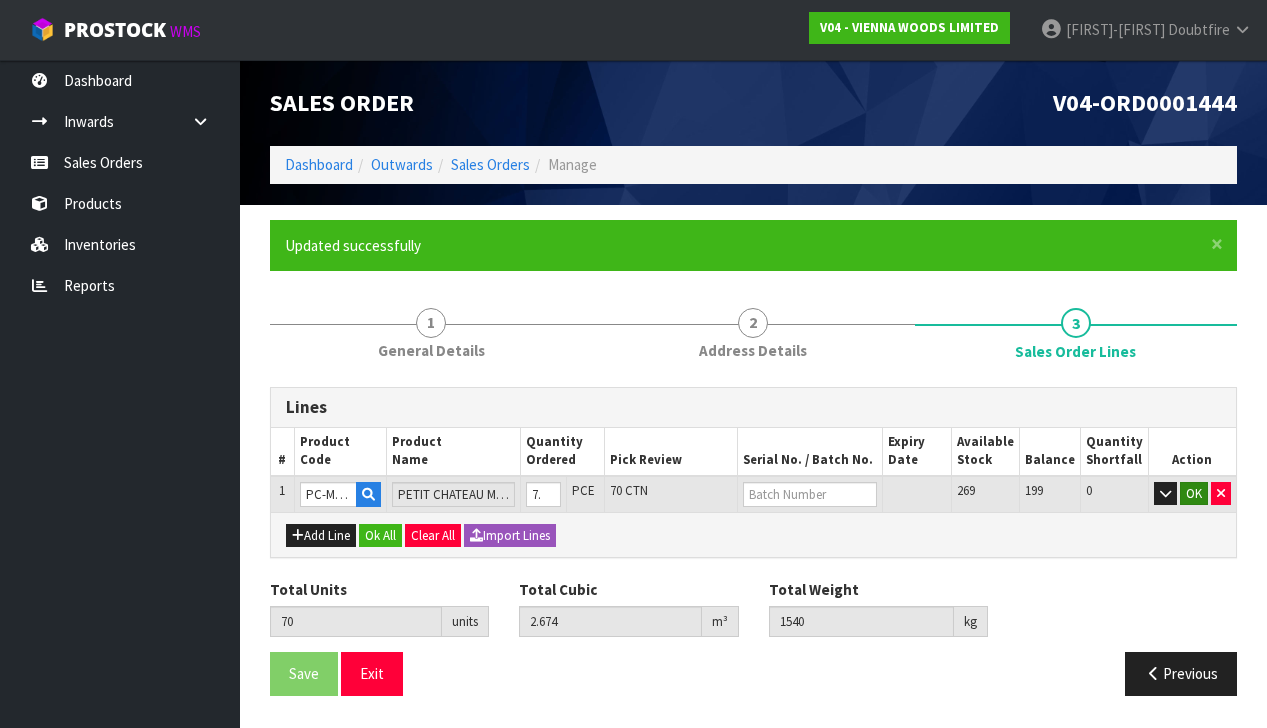 click on "OK" at bounding box center [1194, 494] 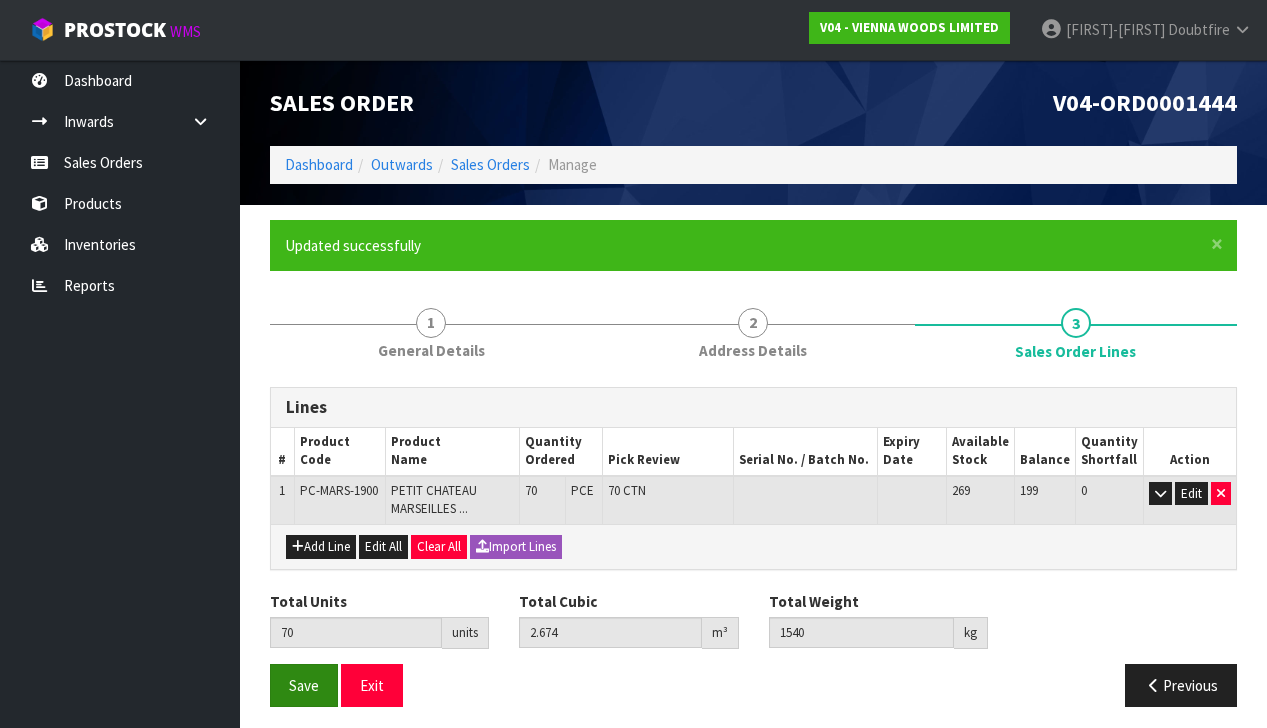 click on "Save" at bounding box center [304, 685] 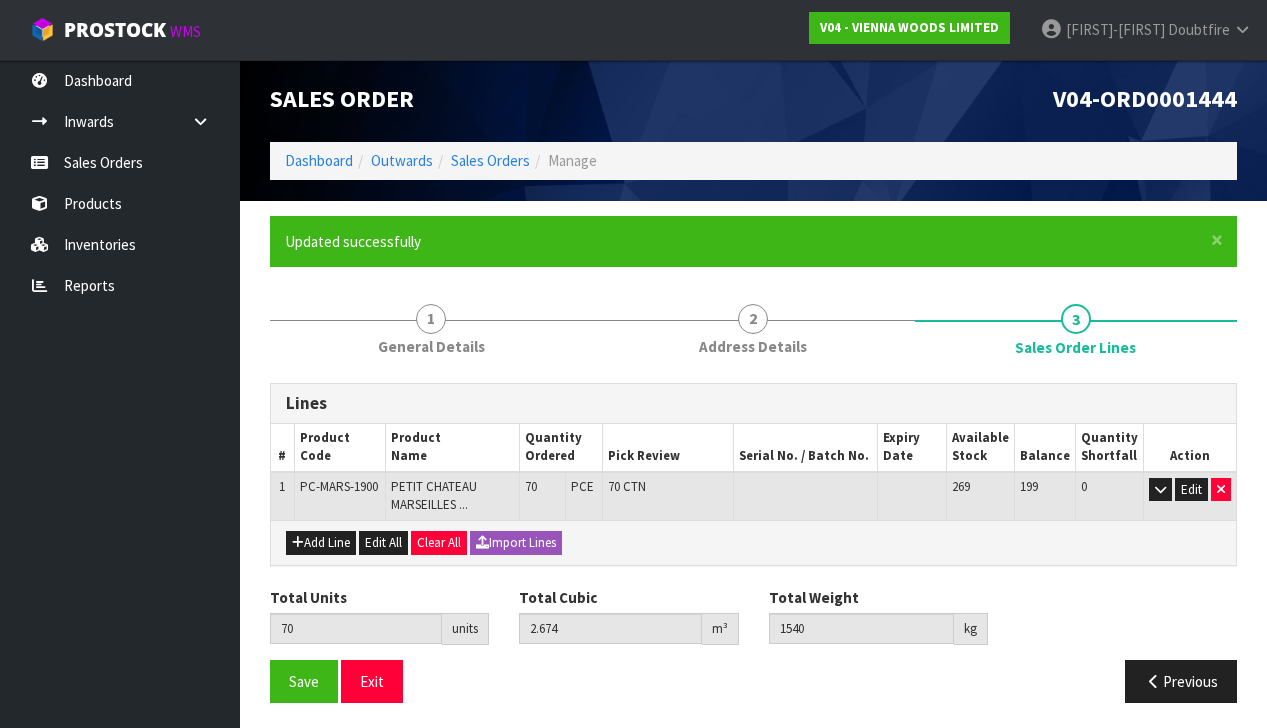 scroll, scrollTop: 3, scrollLeft: 0, axis: vertical 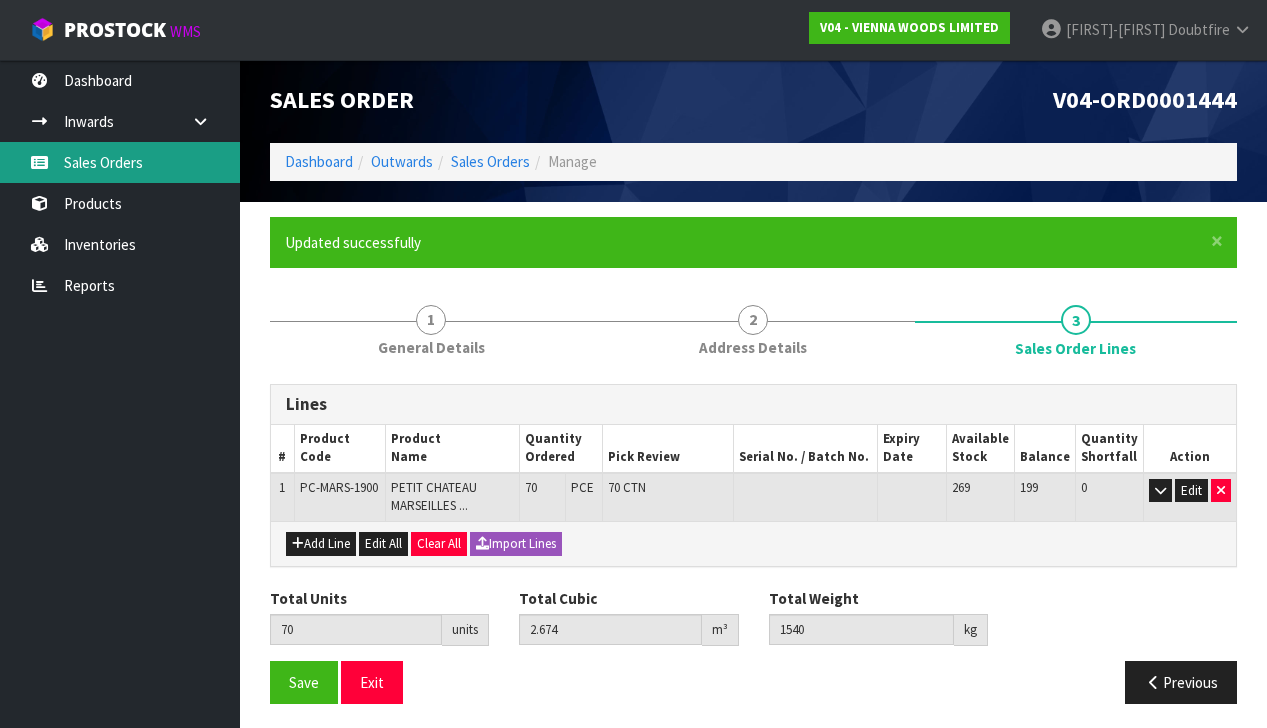 click on "Sales Orders" at bounding box center (120, 162) 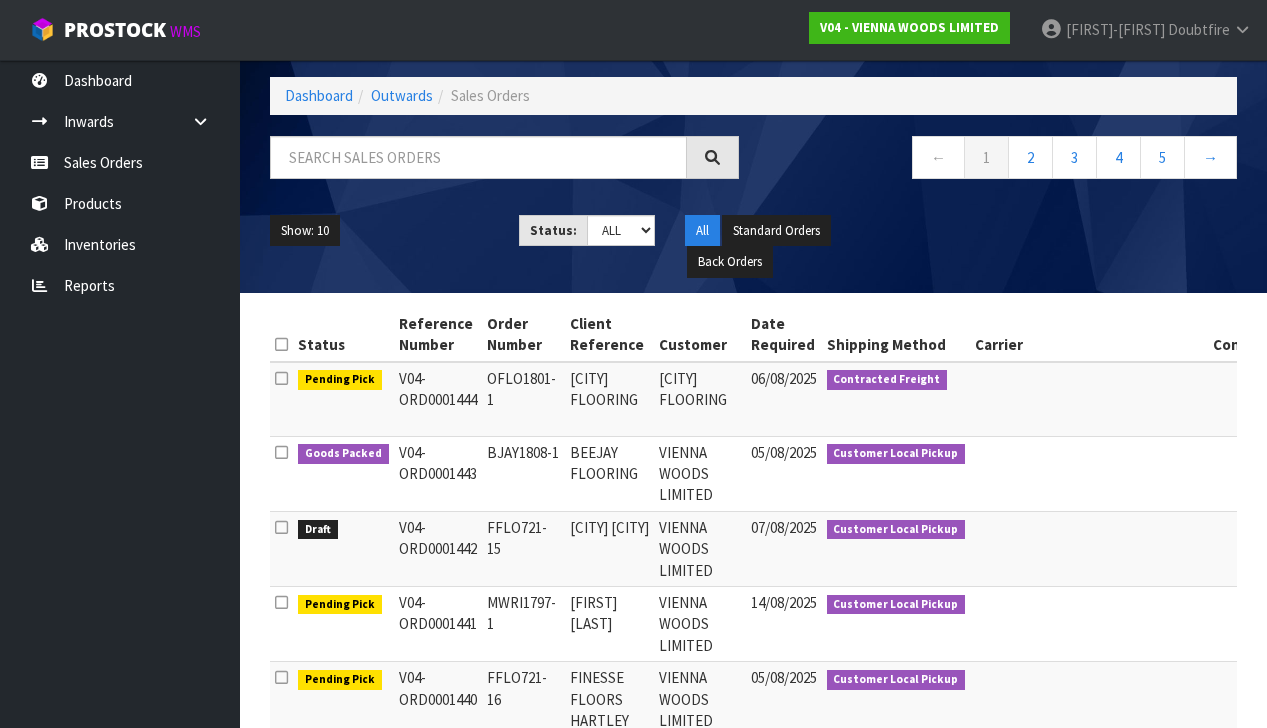 scroll, scrollTop: 87, scrollLeft: 0, axis: vertical 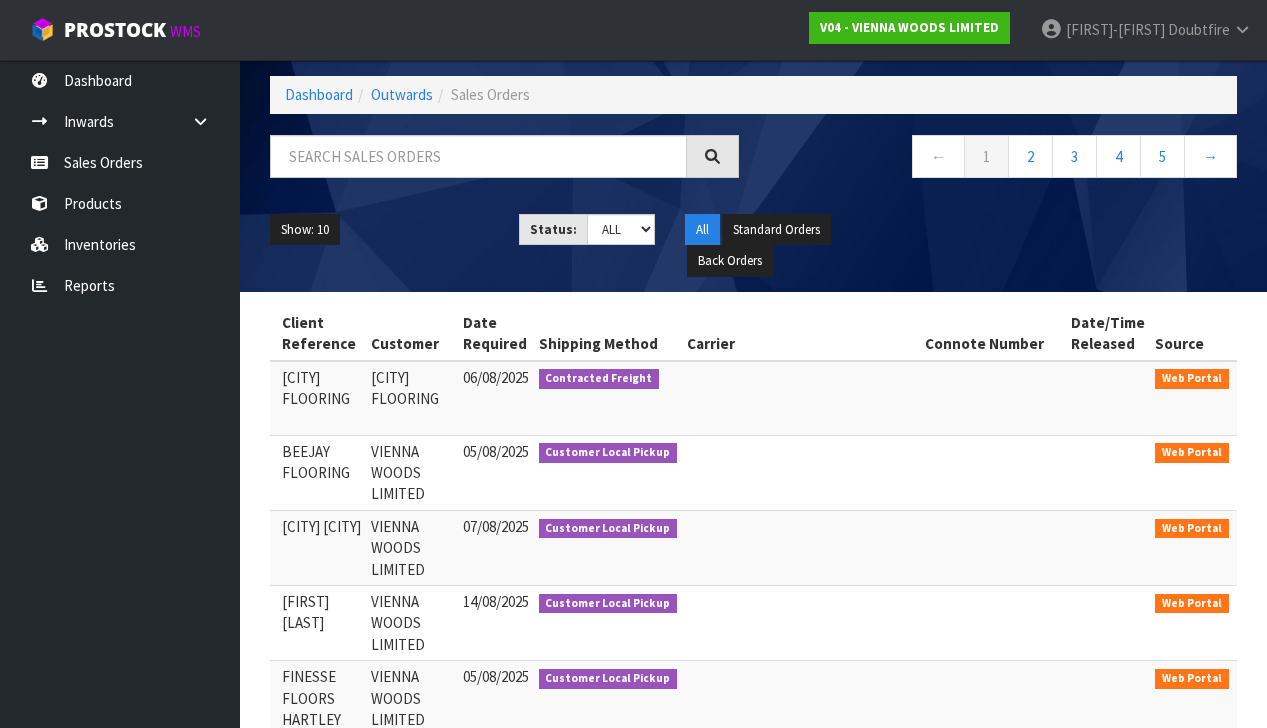 click at bounding box center (1261, 531) 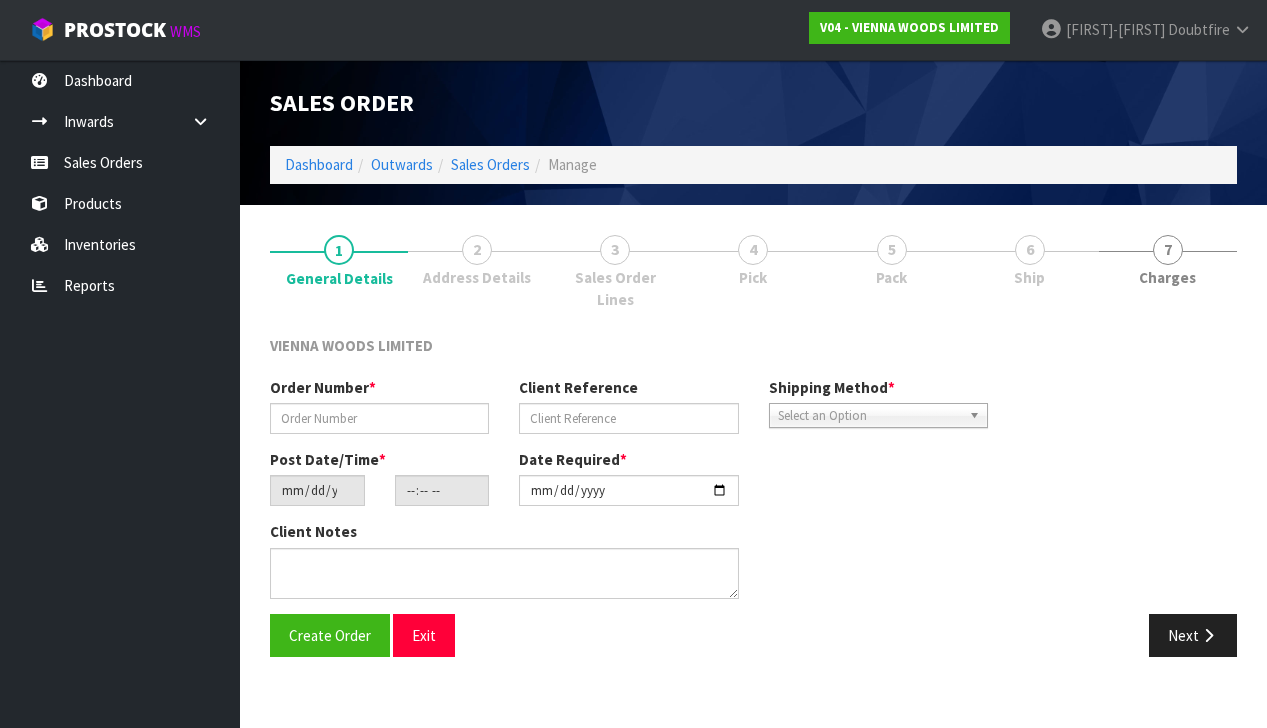 scroll, scrollTop: 0, scrollLeft: 0, axis: both 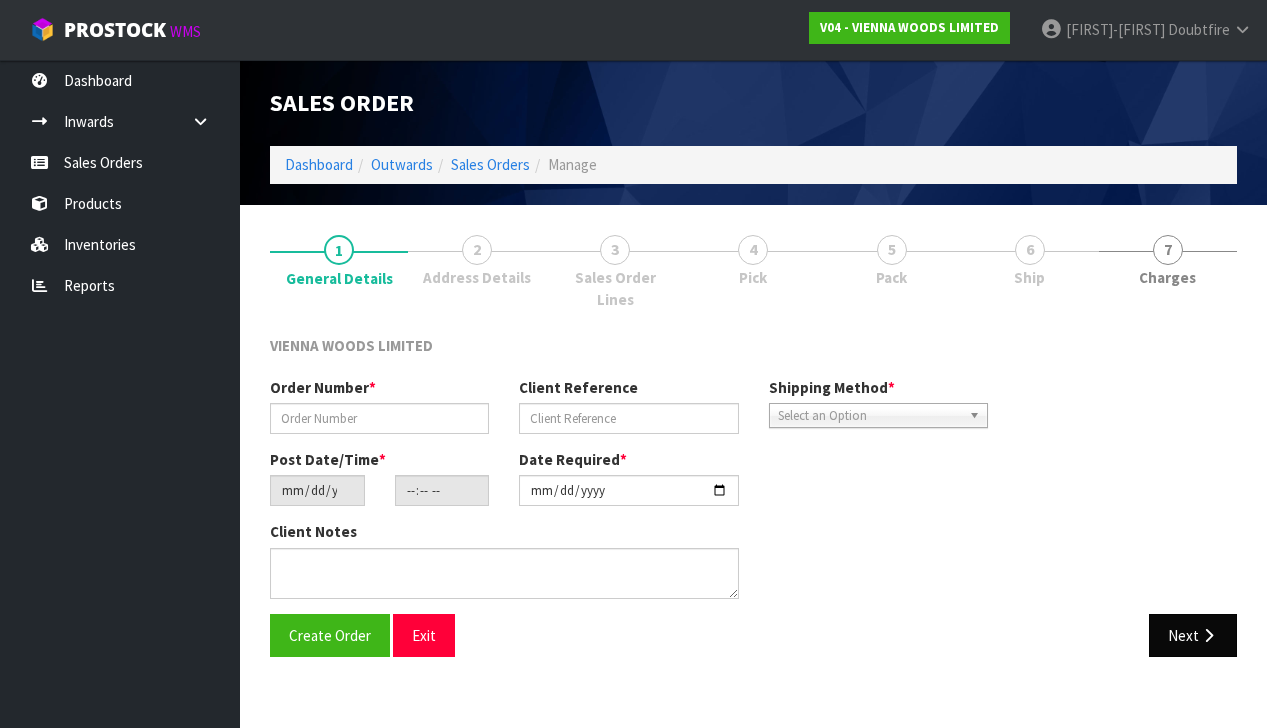 type on "FFLO721-15" 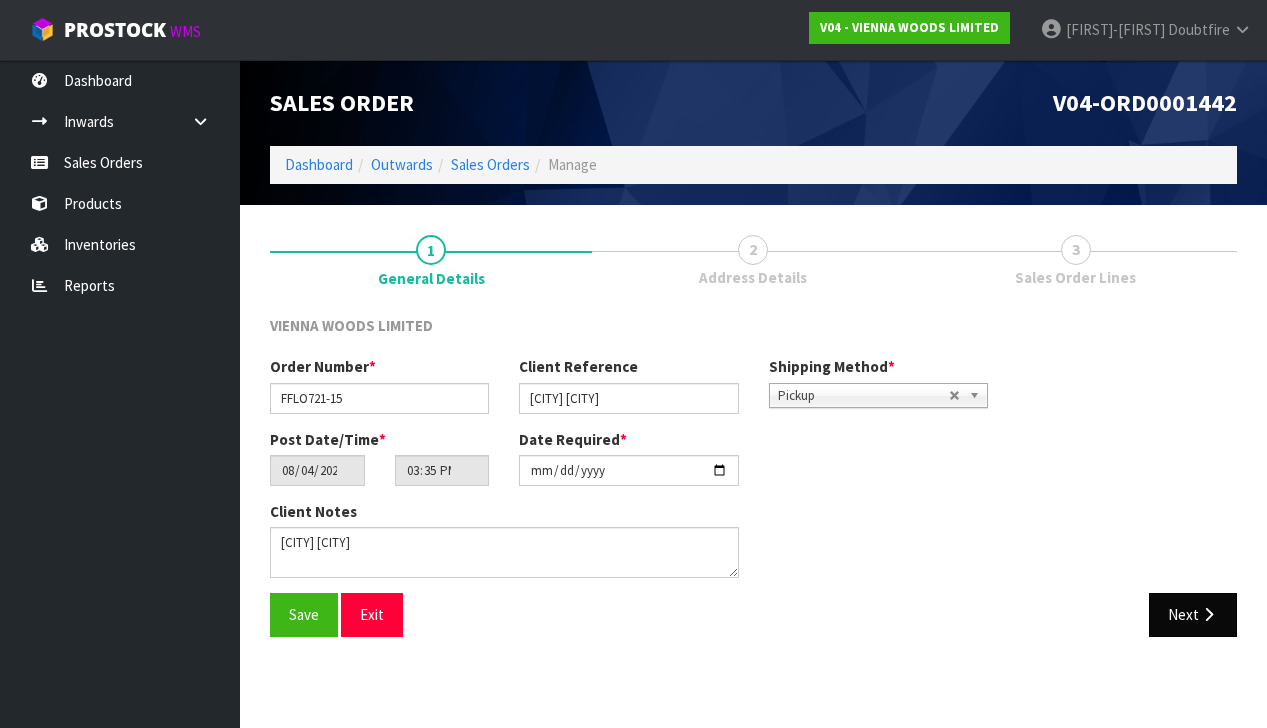 click on "Next" at bounding box center (1193, 614) 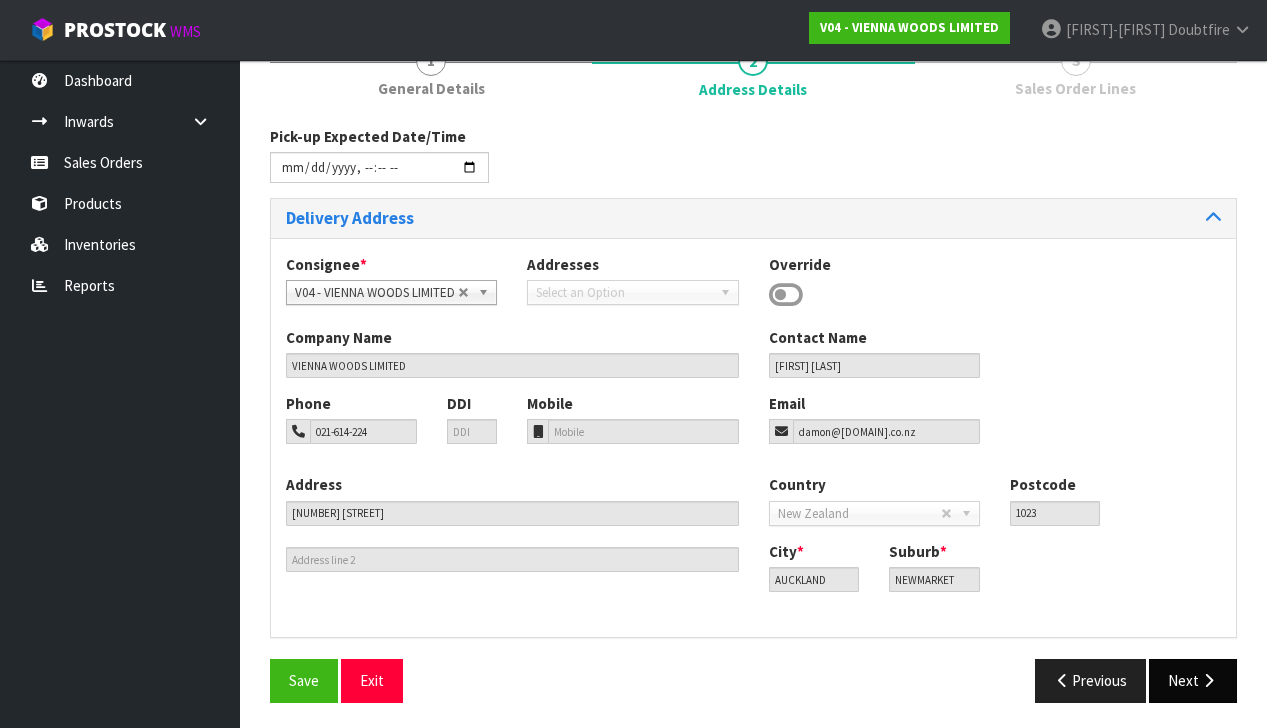 scroll, scrollTop: 188, scrollLeft: 0, axis: vertical 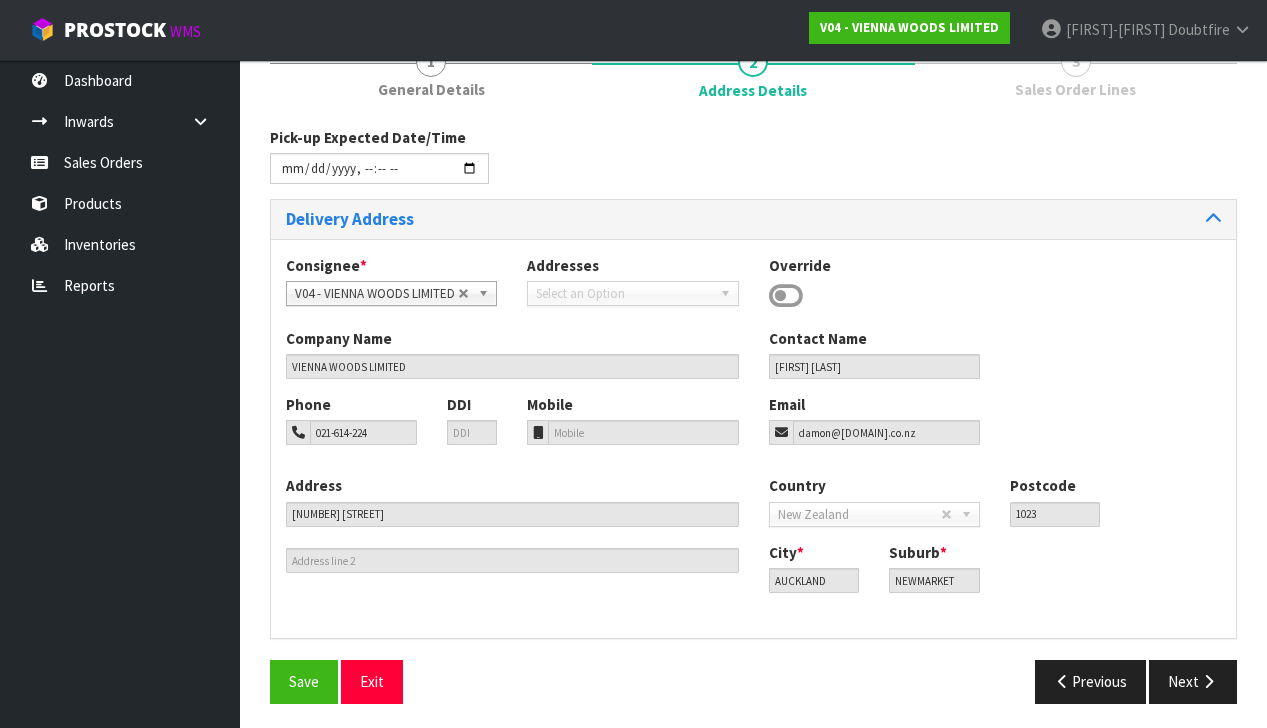 click on "Next" at bounding box center (1193, 681) 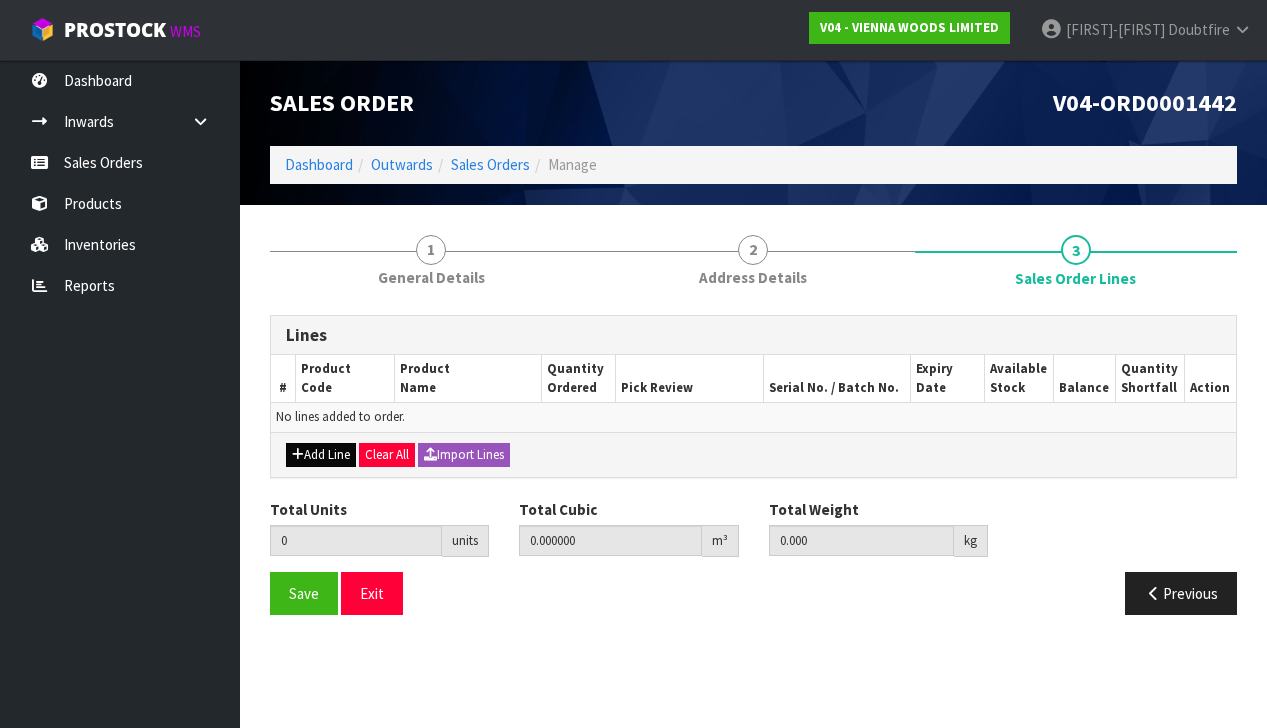 click on "Add Line" at bounding box center [321, 455] 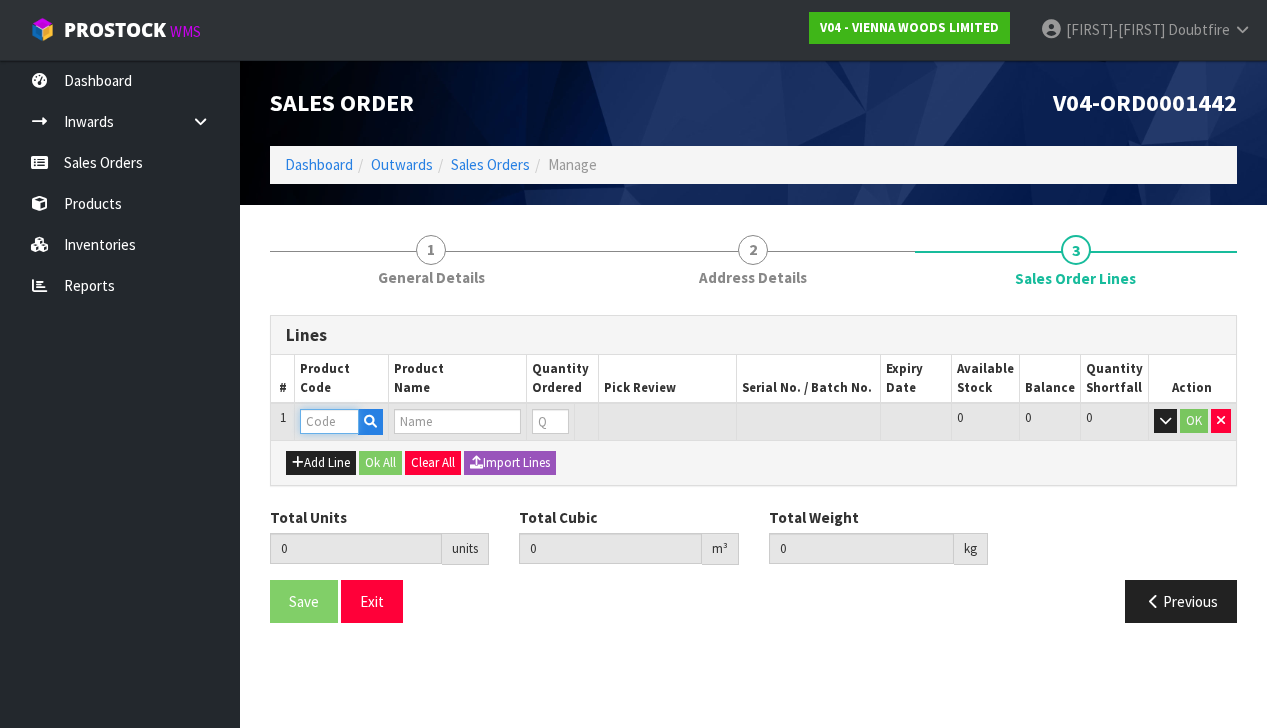 click at bounding box center (329, 421) 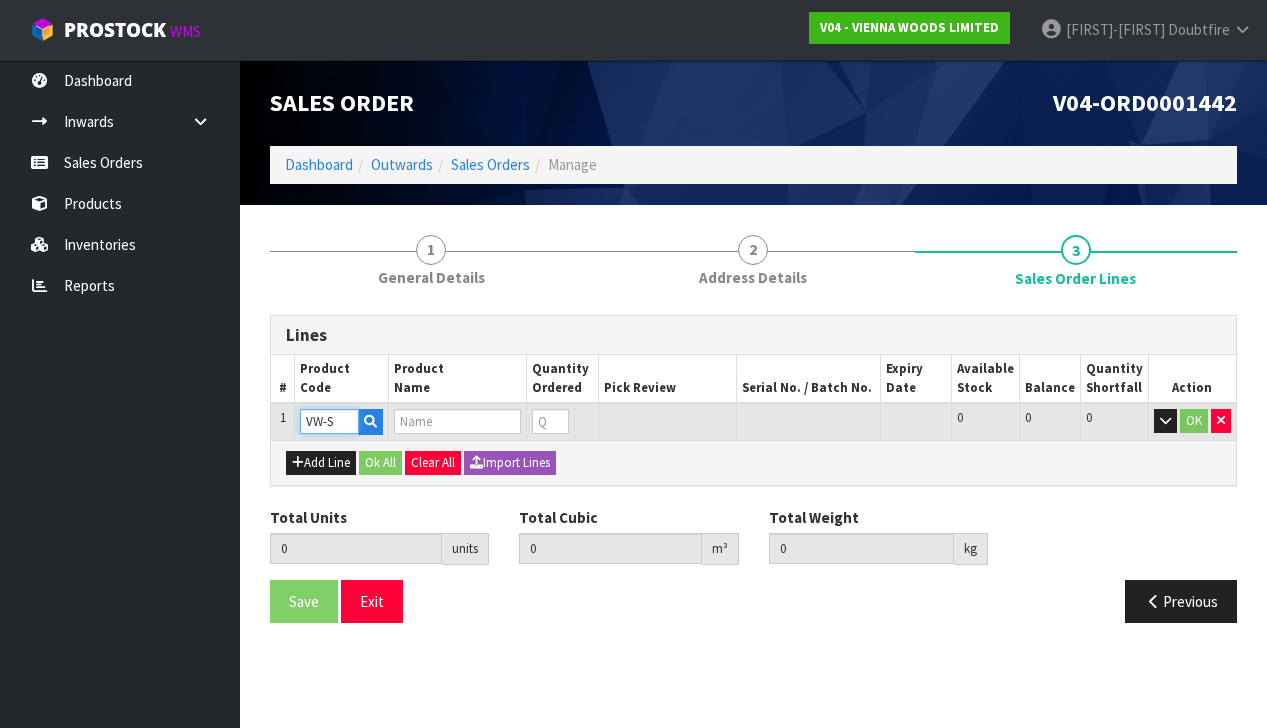 type on "VW-SZ" 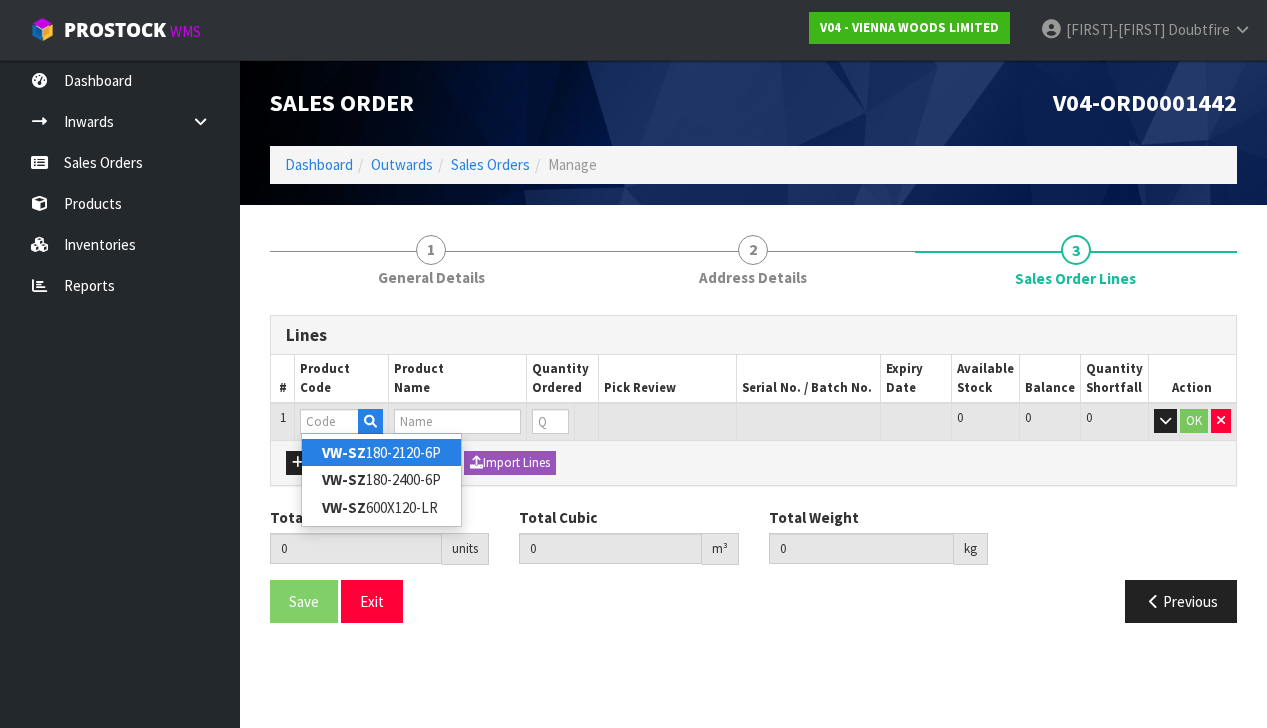 click on "VW-SZ 180-2120-6P" at bounding box center (381, 452) 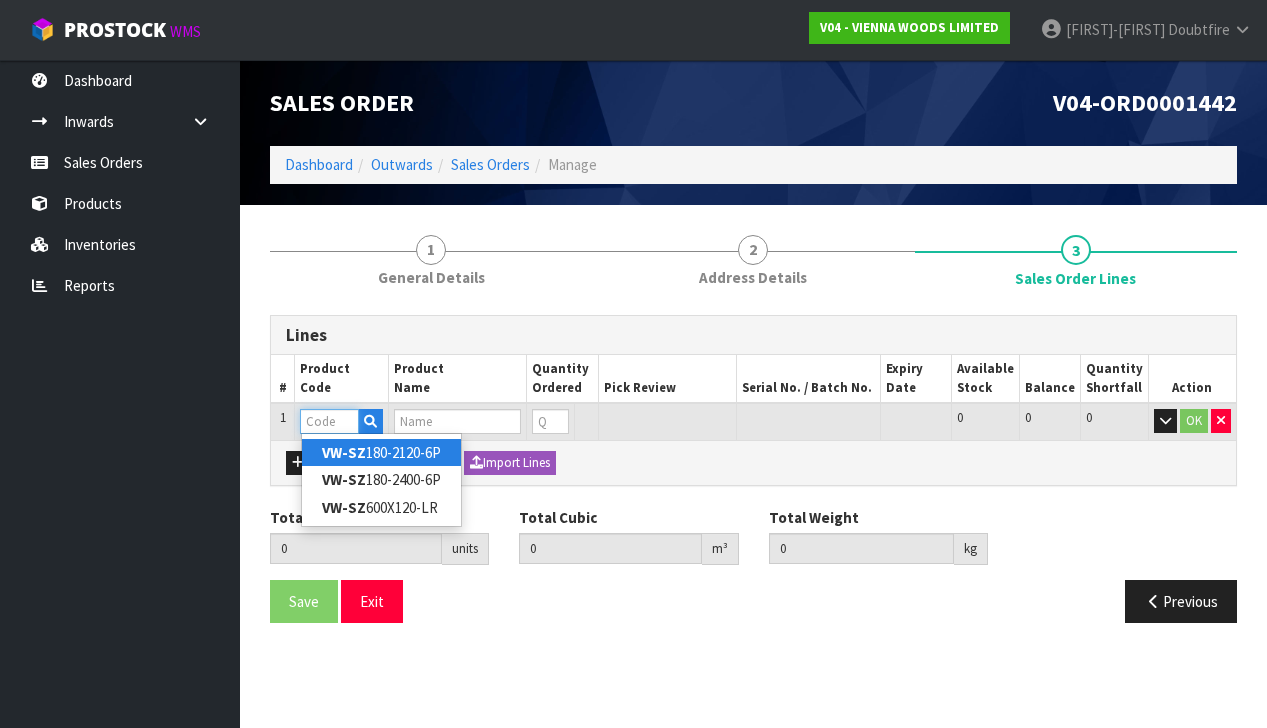 type on "VW-SZ180-2120-6P" 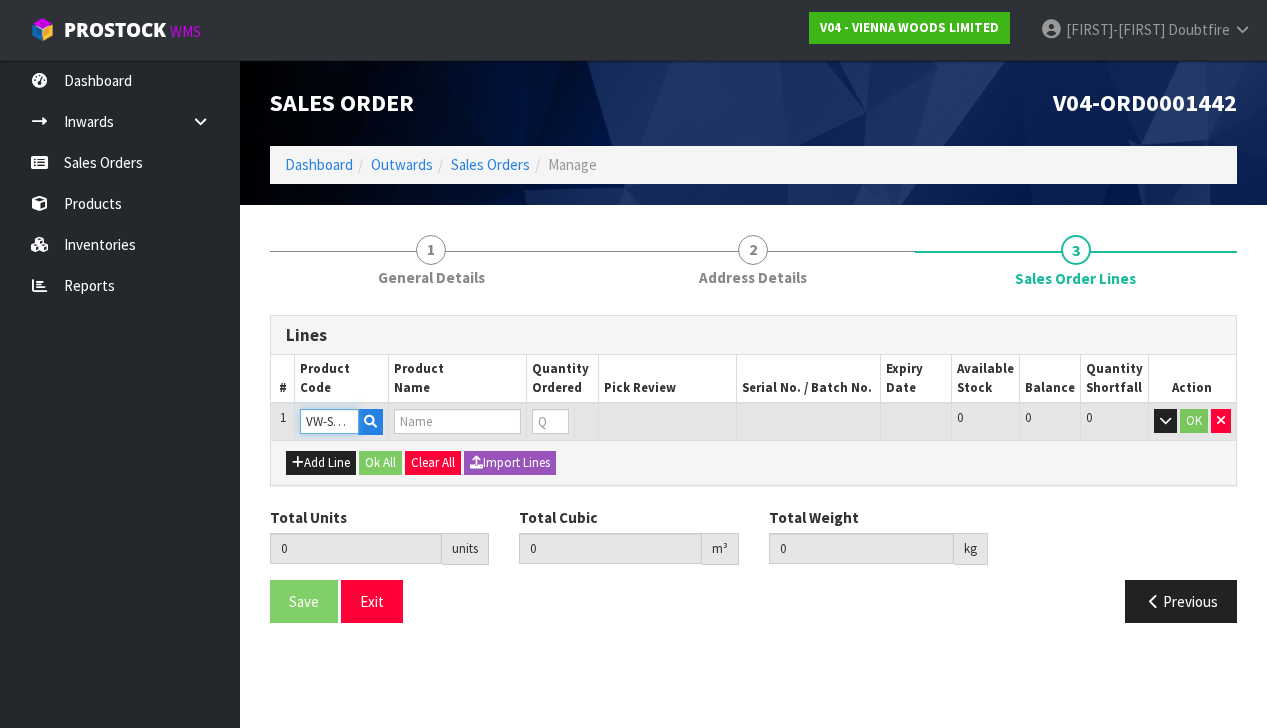 type on "0.000000" 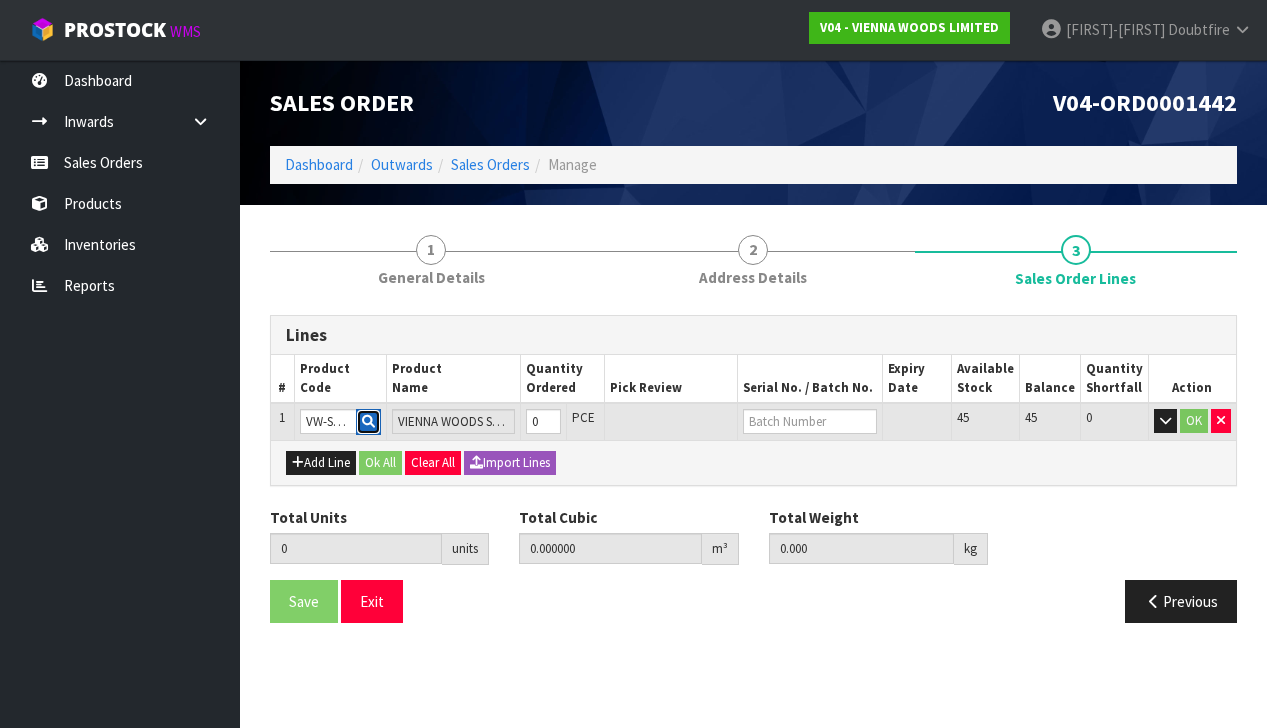 click at bounding box center [368, 421] 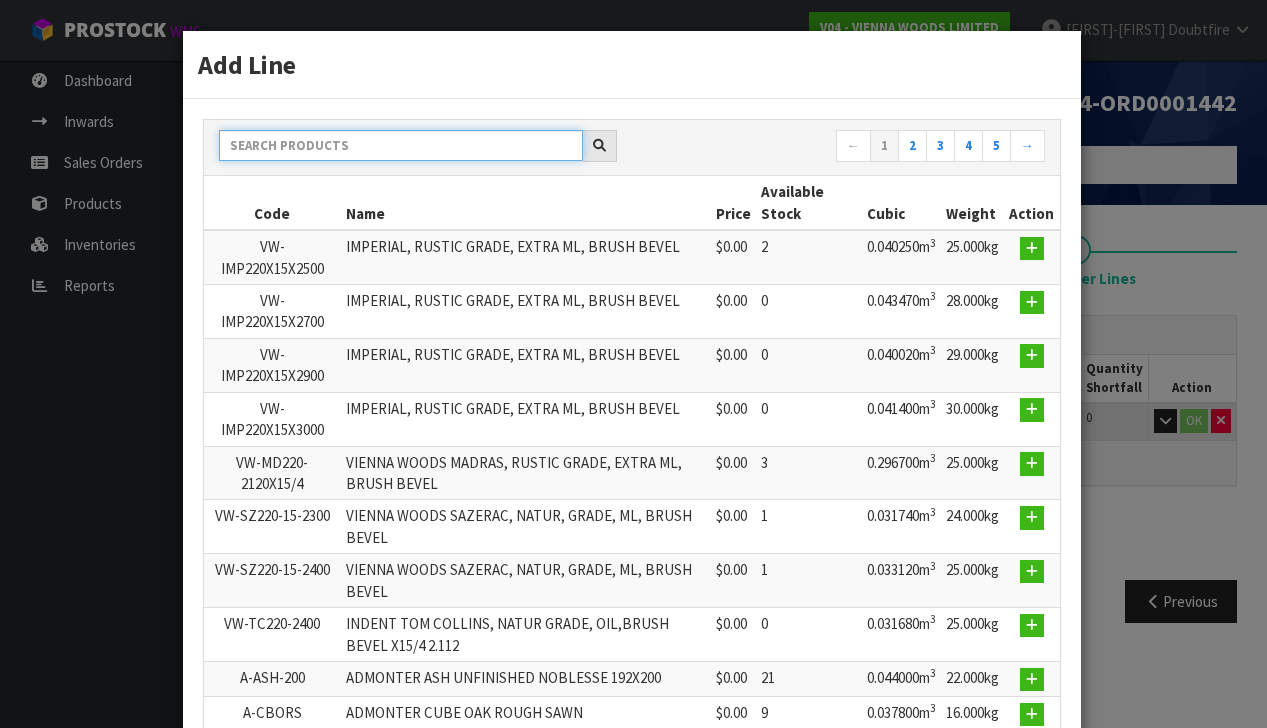 click at bounding box center [401, 145] 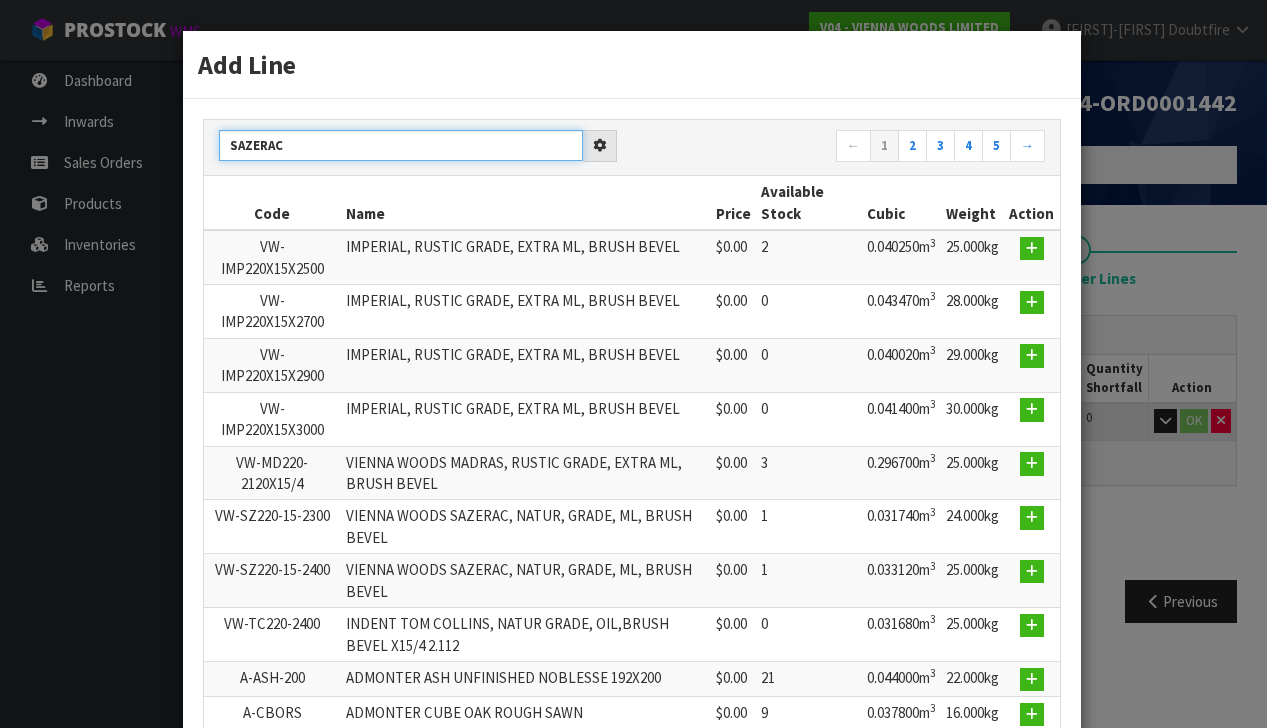 type on "SAZERAC" 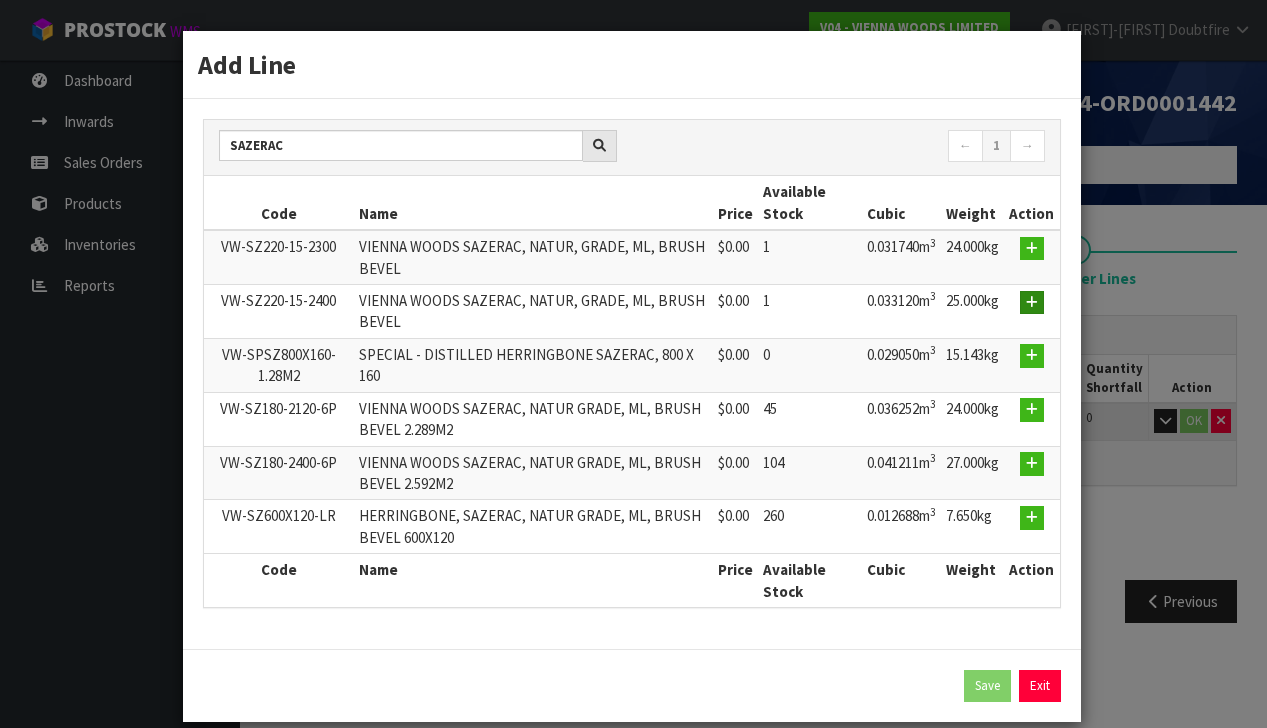 click at bounding box center (1032, 302) 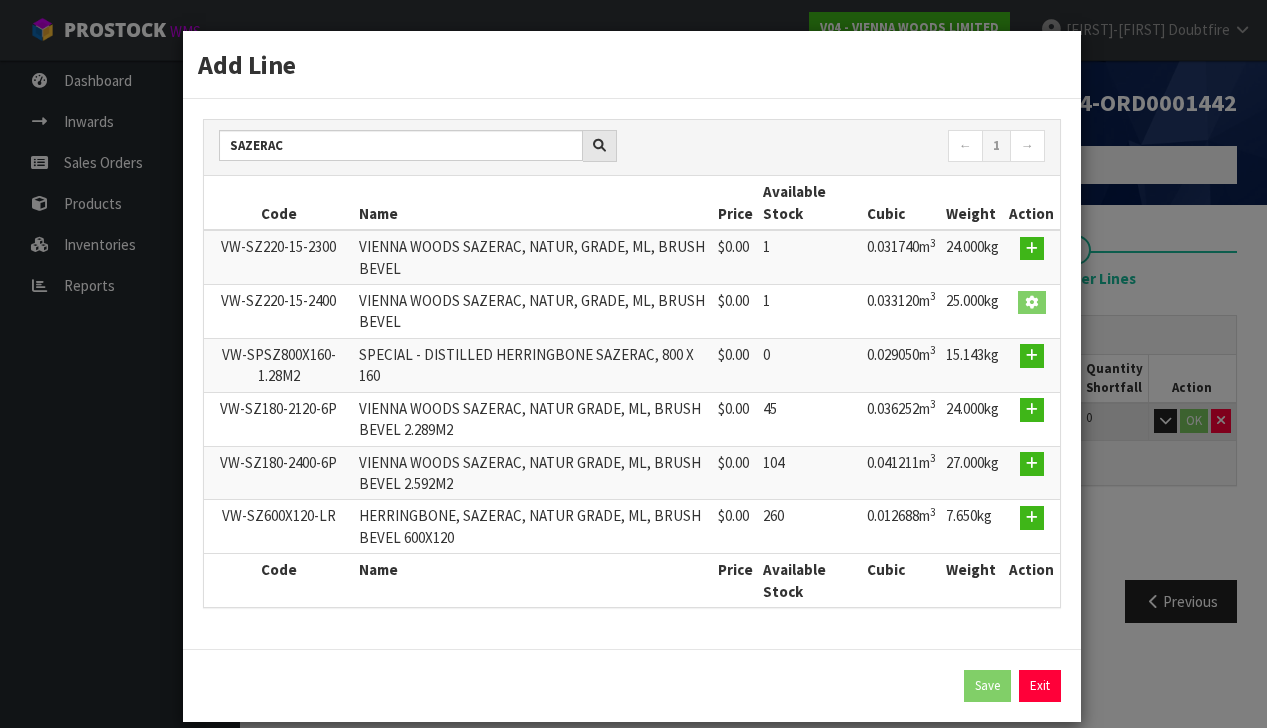 type on "VW-SZ220-15-2400" 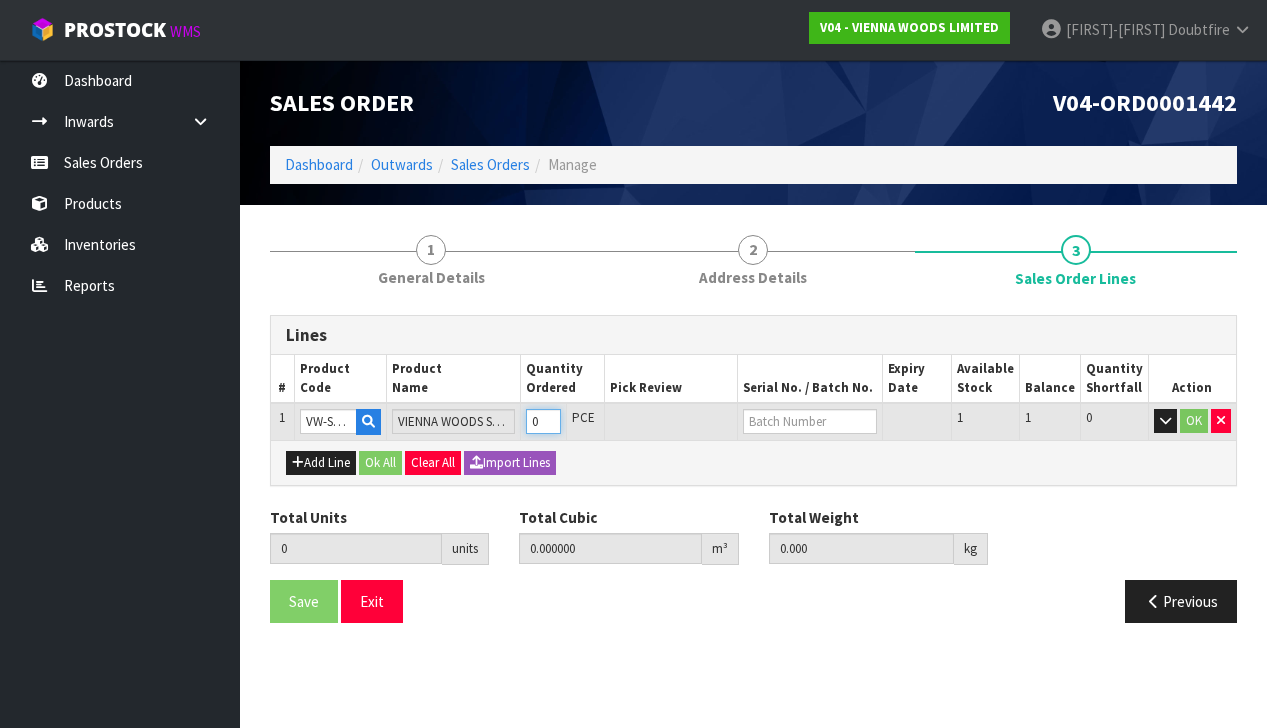 type on "1" 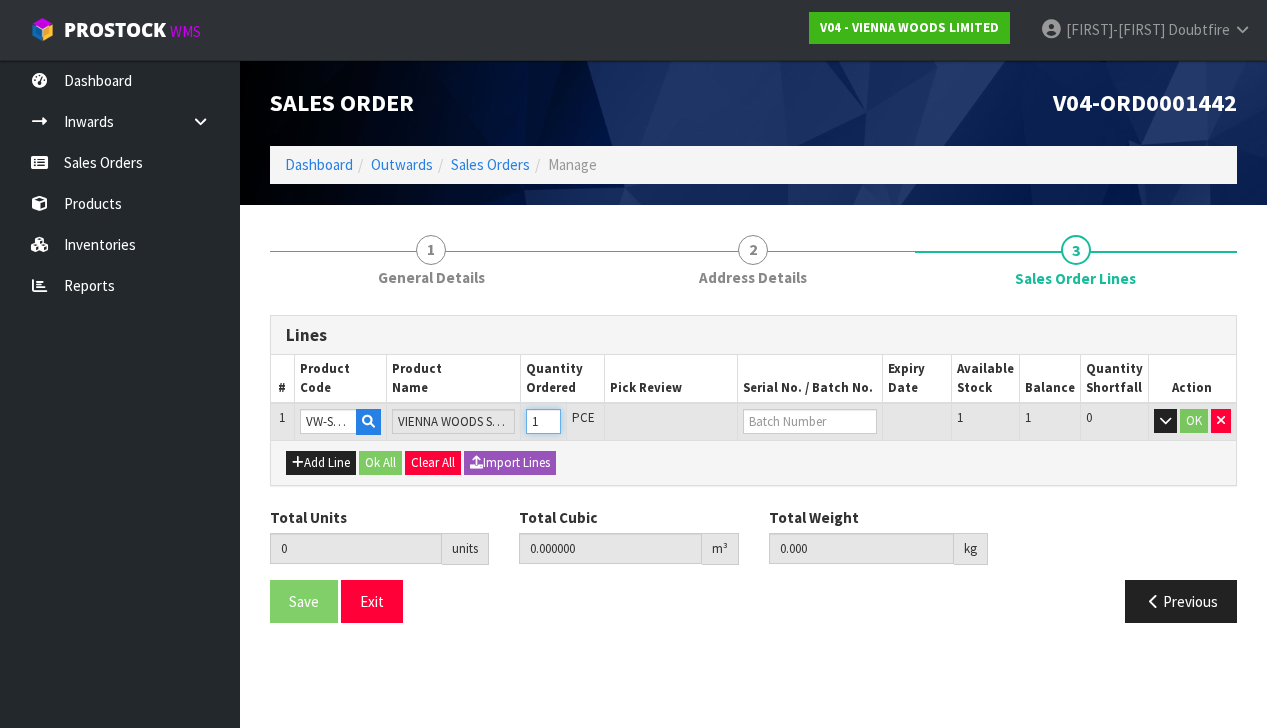 type on "1" 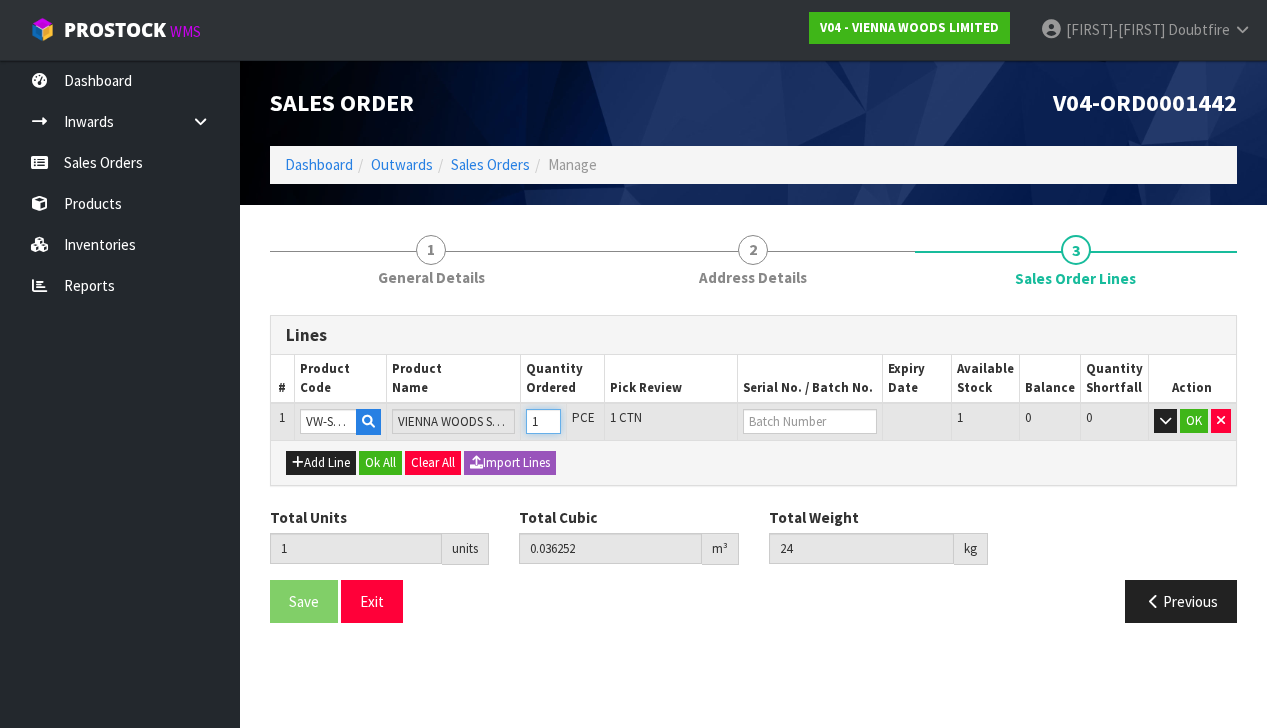 click on "1" at bounding box center (543, 421) 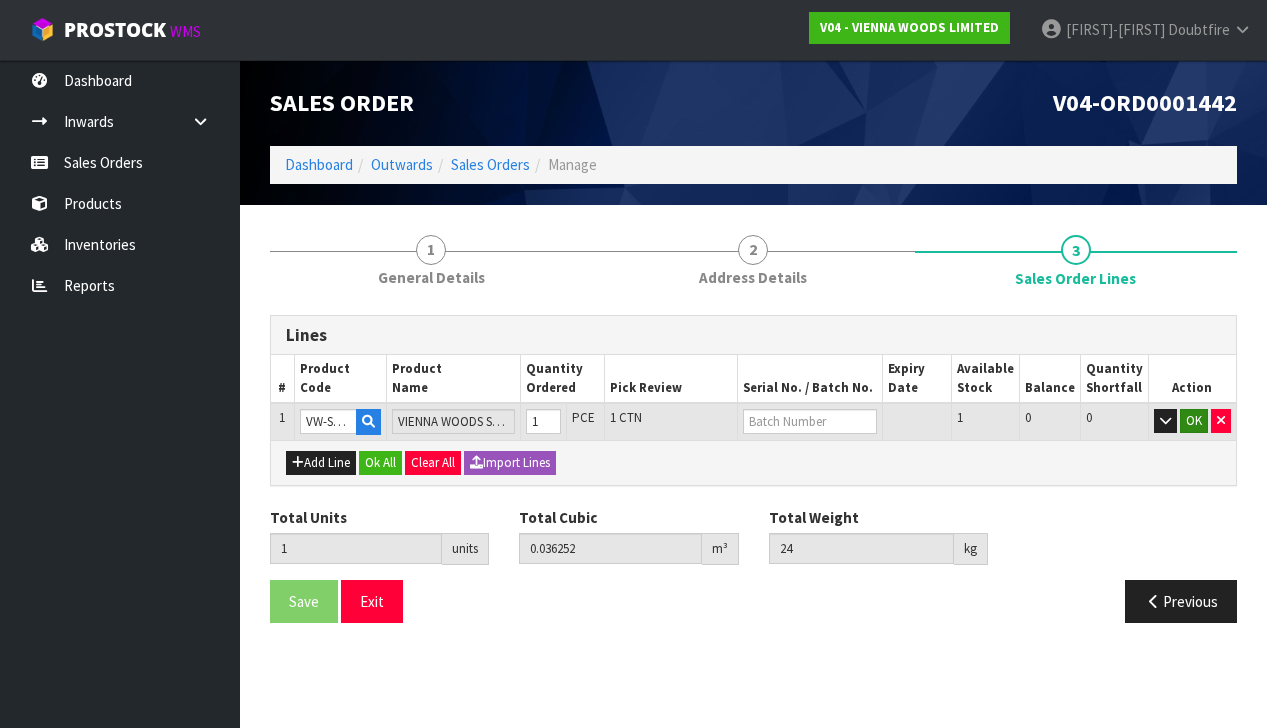 click on "OK" at bounding box center (1194, 421) 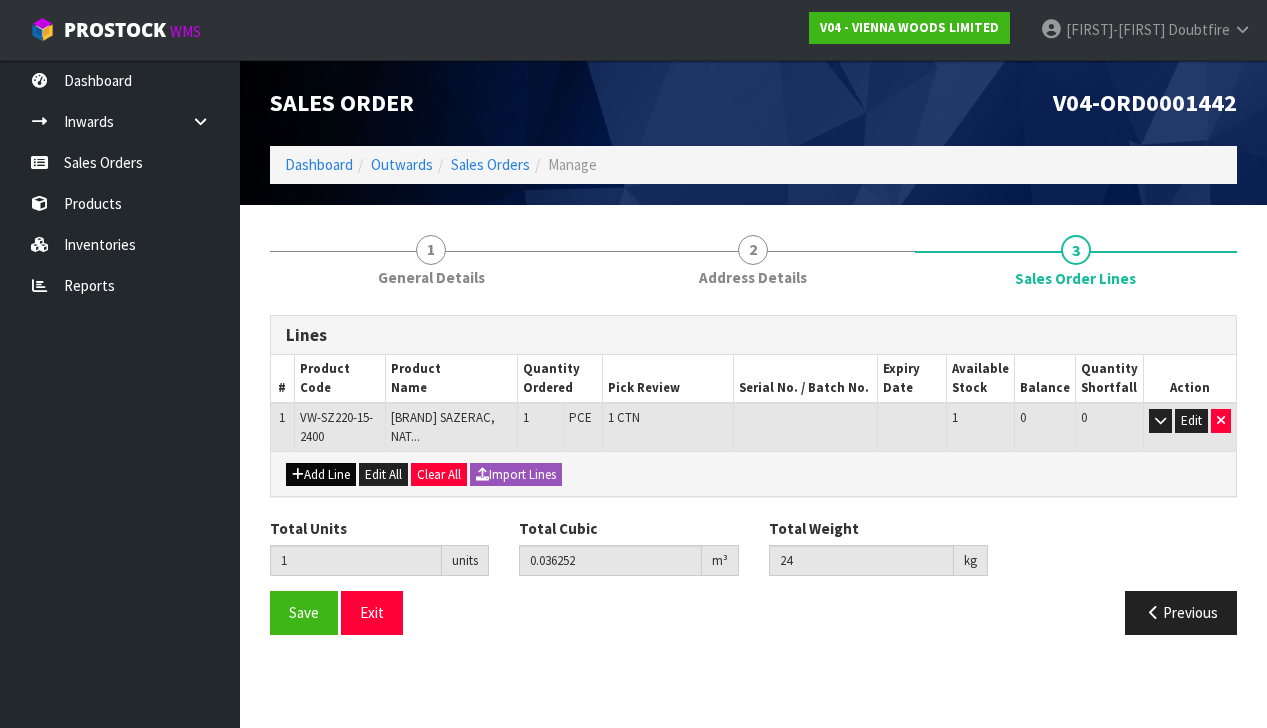 click on "Add Line" at bounding box center (321, 475) 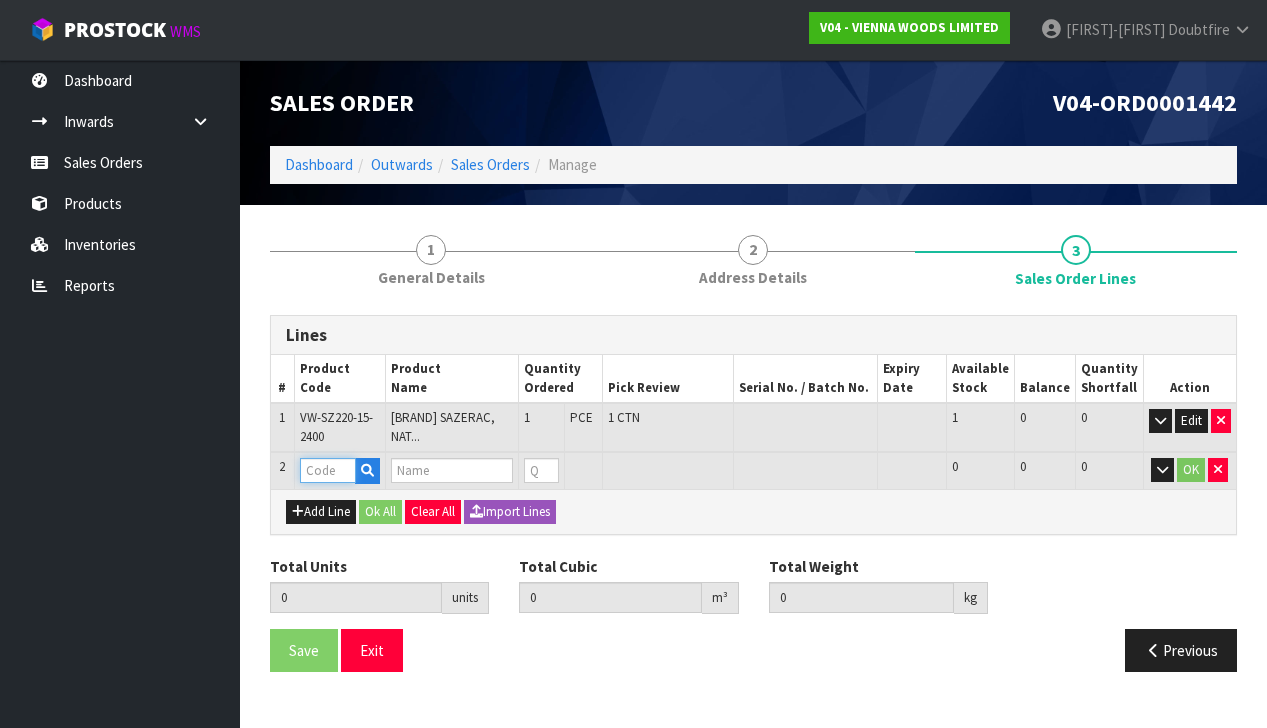 click at bounding box center (328, 470) 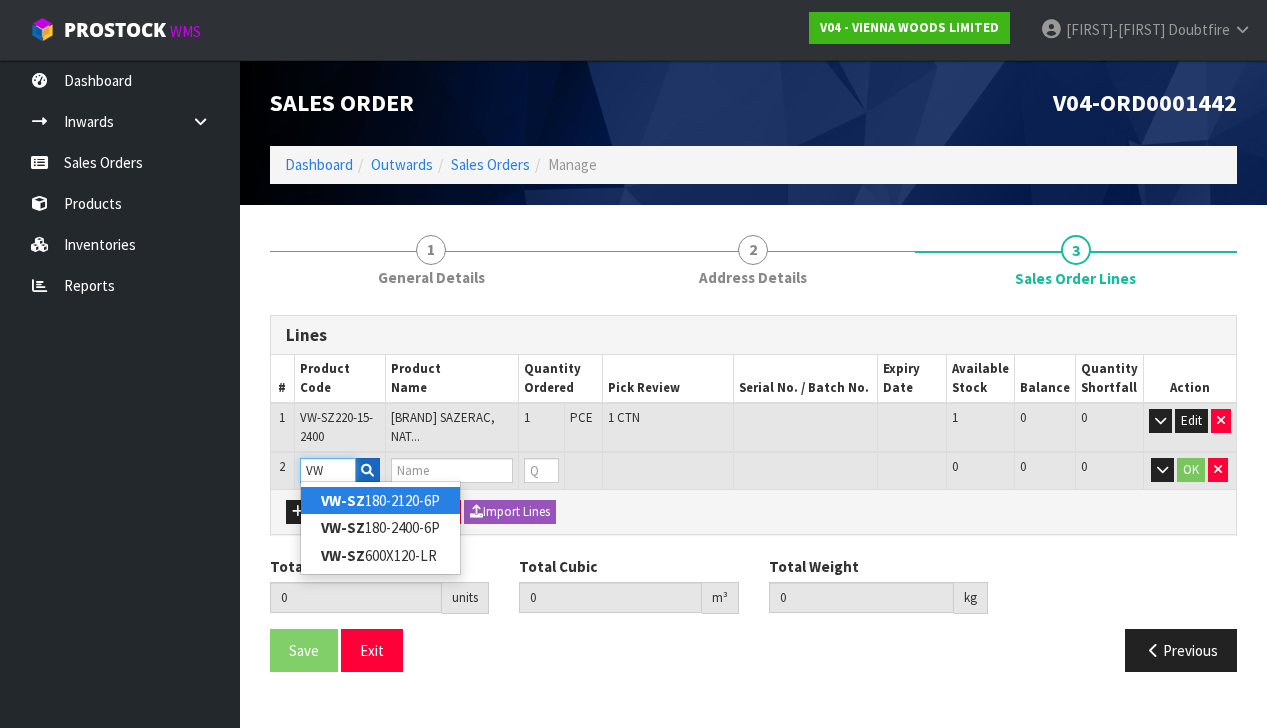 type on "V" 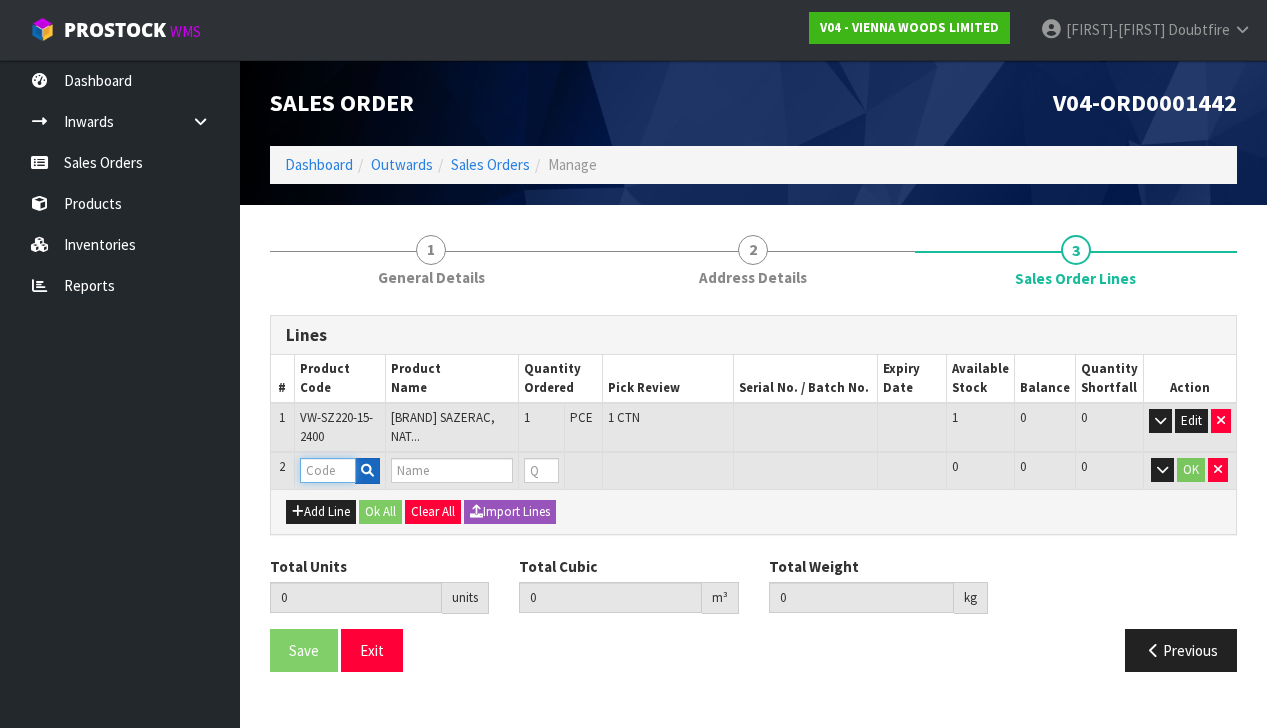 type 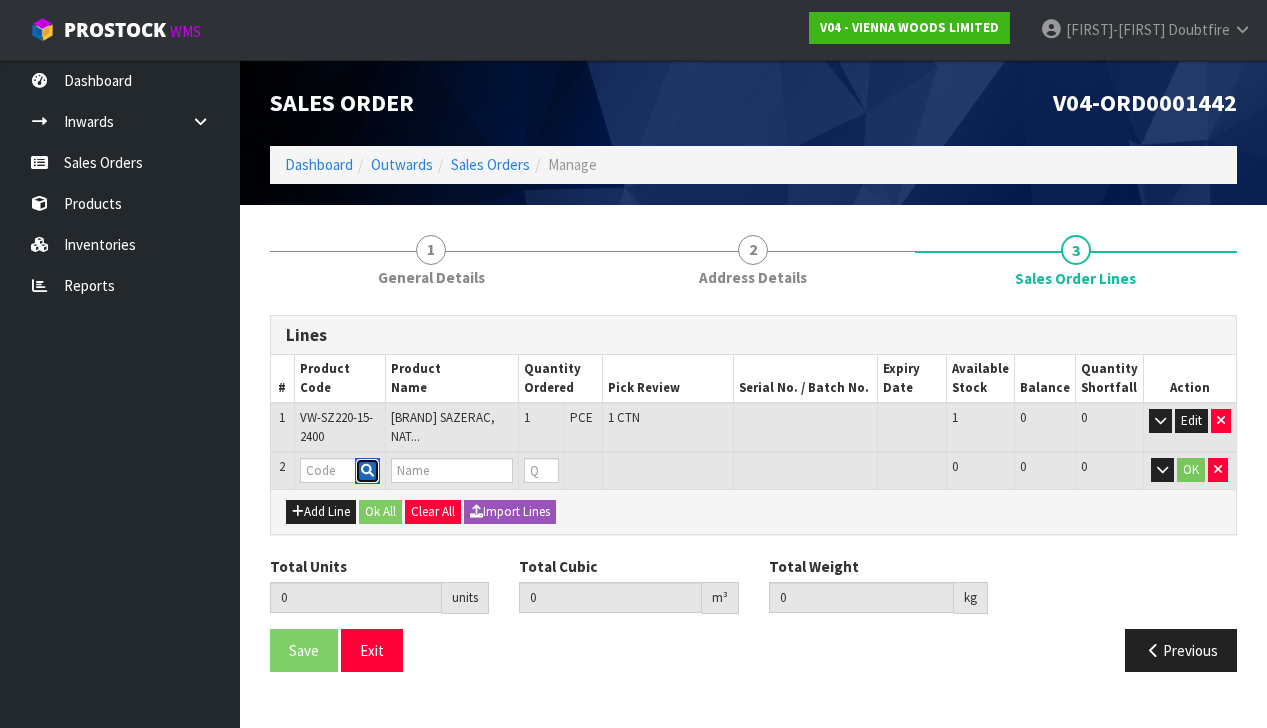 click at bounding box center (367, 470) 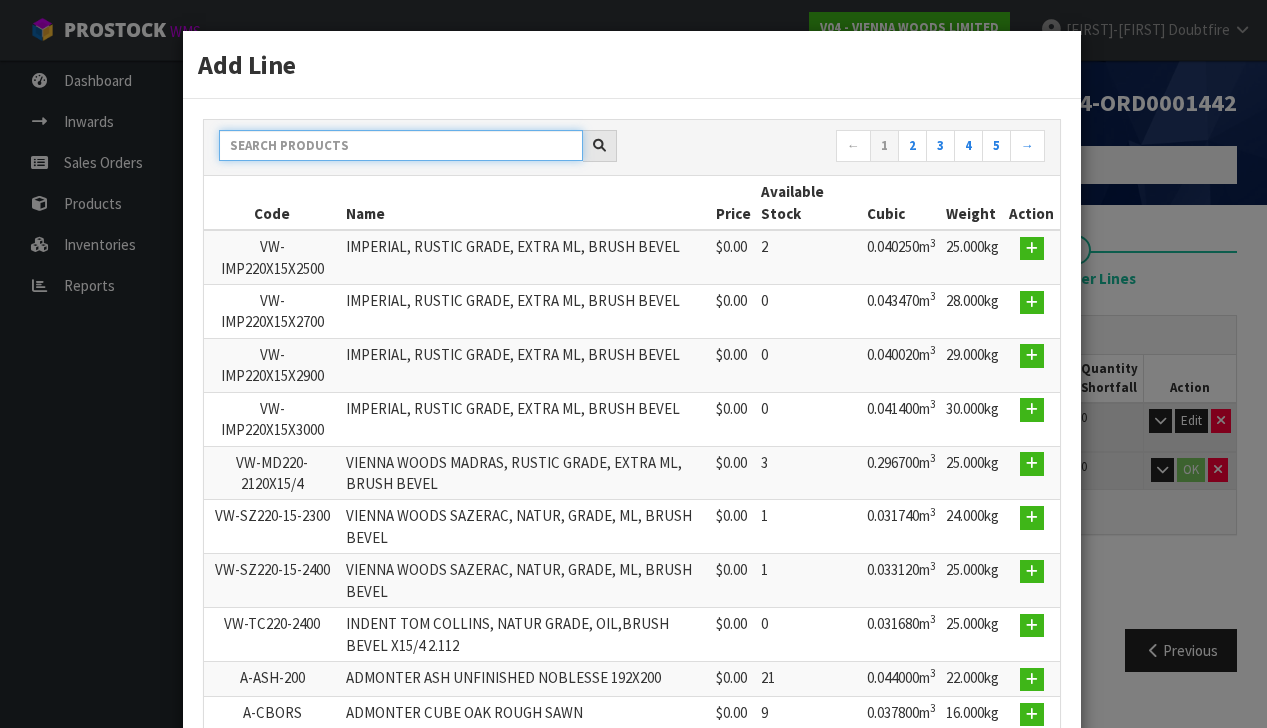 click at bounding box center [401, 145] 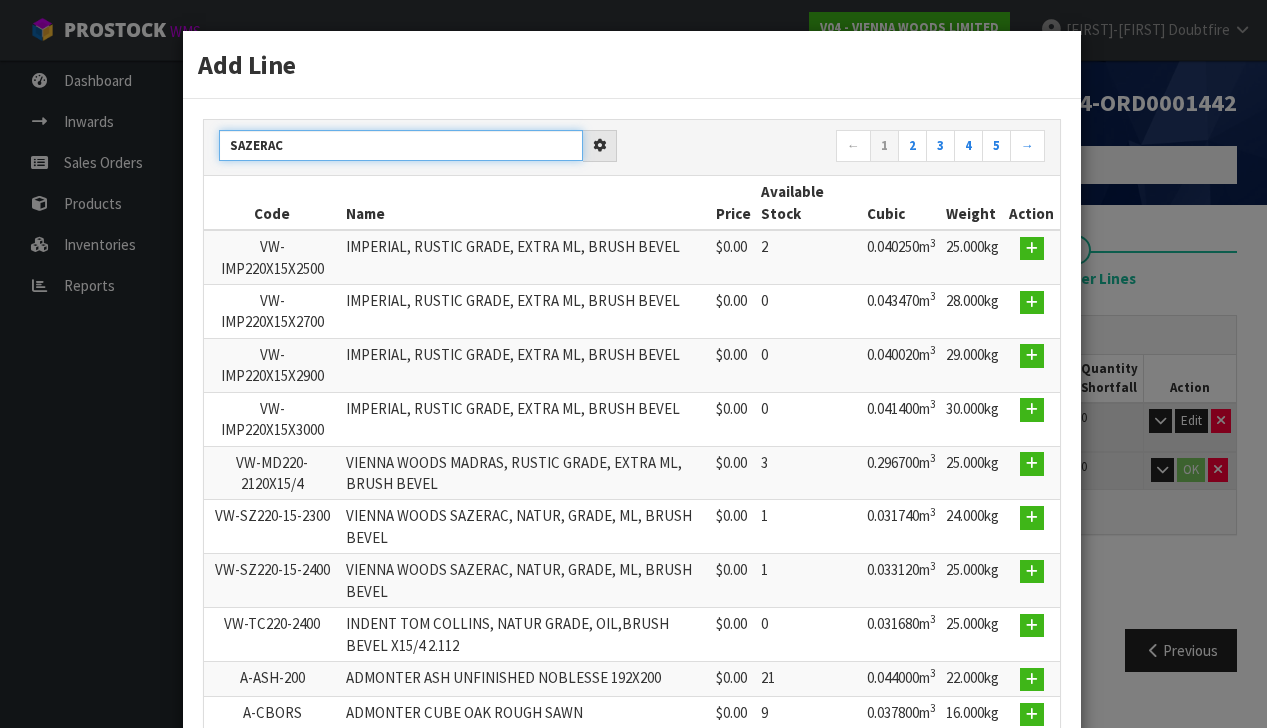 type on "SAZERAC" 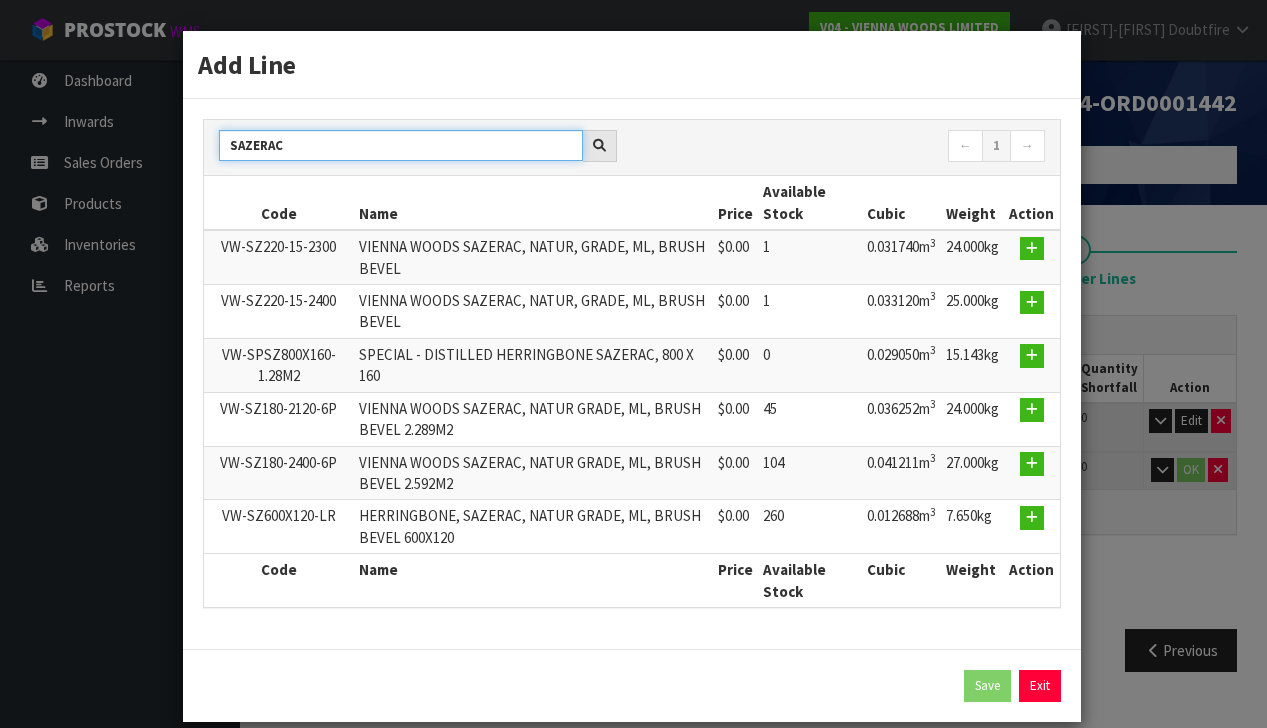scroll, scrollTop: 0, scrollLeft: 0, axis: both 